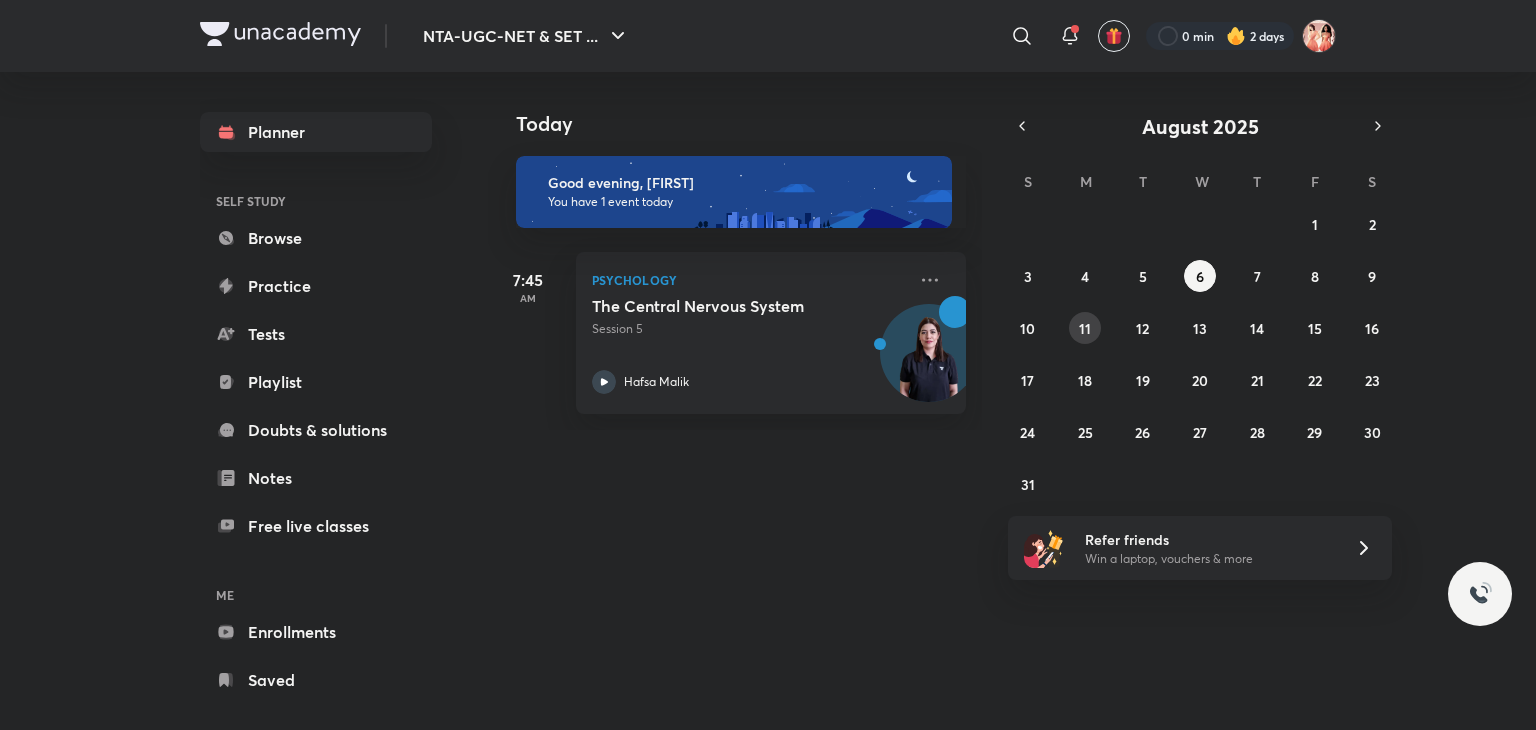 scroll, scrollTop: 0, scrollLeft: 0, axis: both 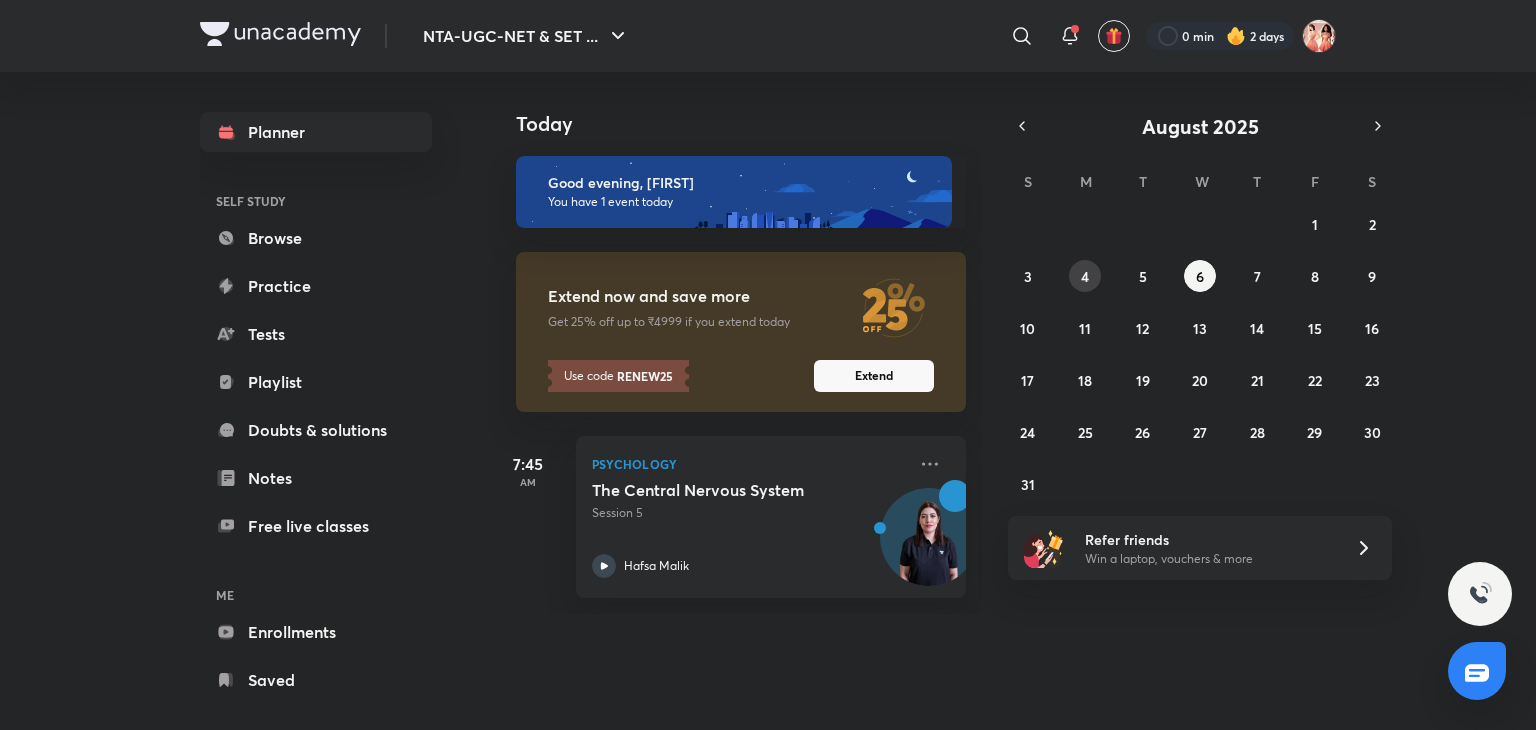 click on "4" at bounding box center [1085, 276] 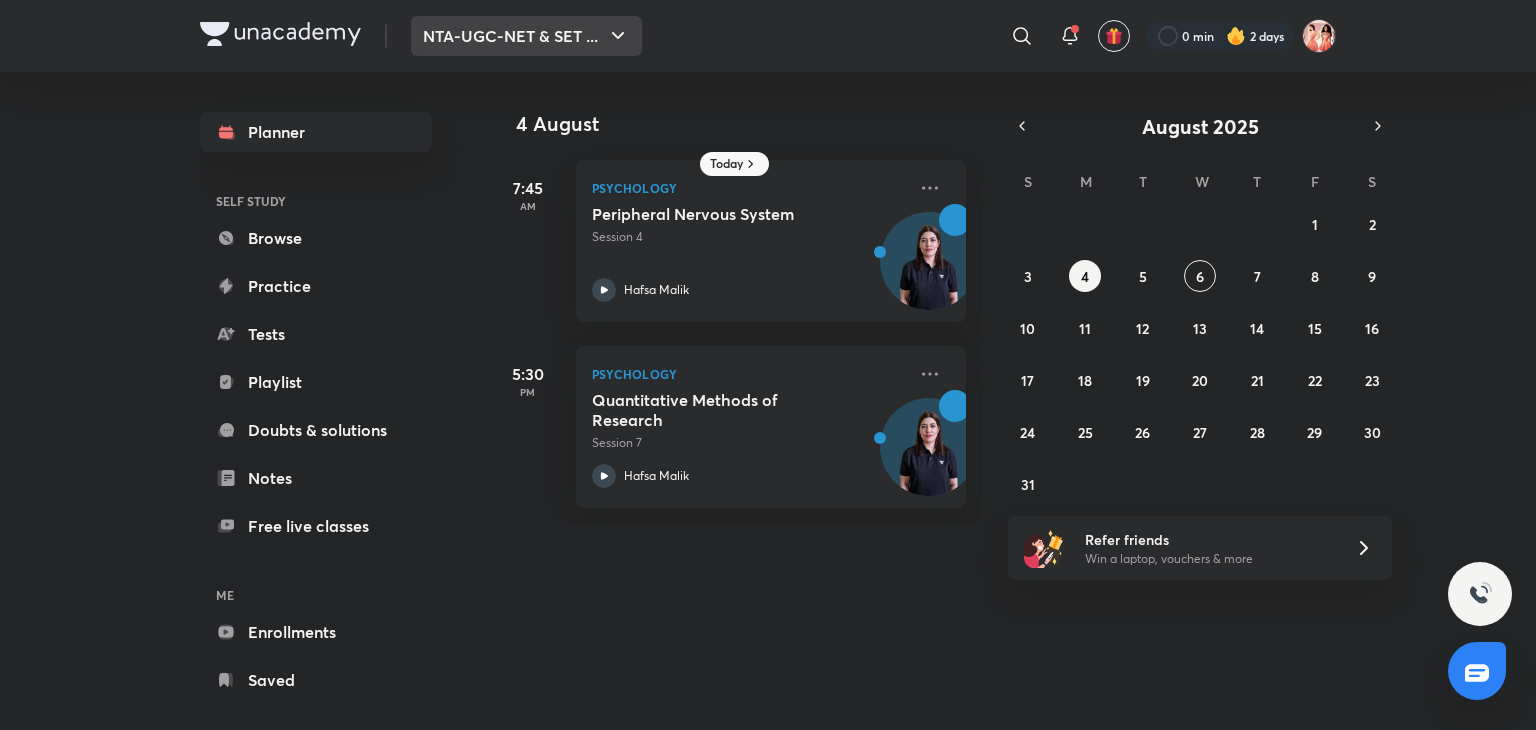 click on "NTA-UGC-NET & SET  ..." at bounding box center (526, 36) 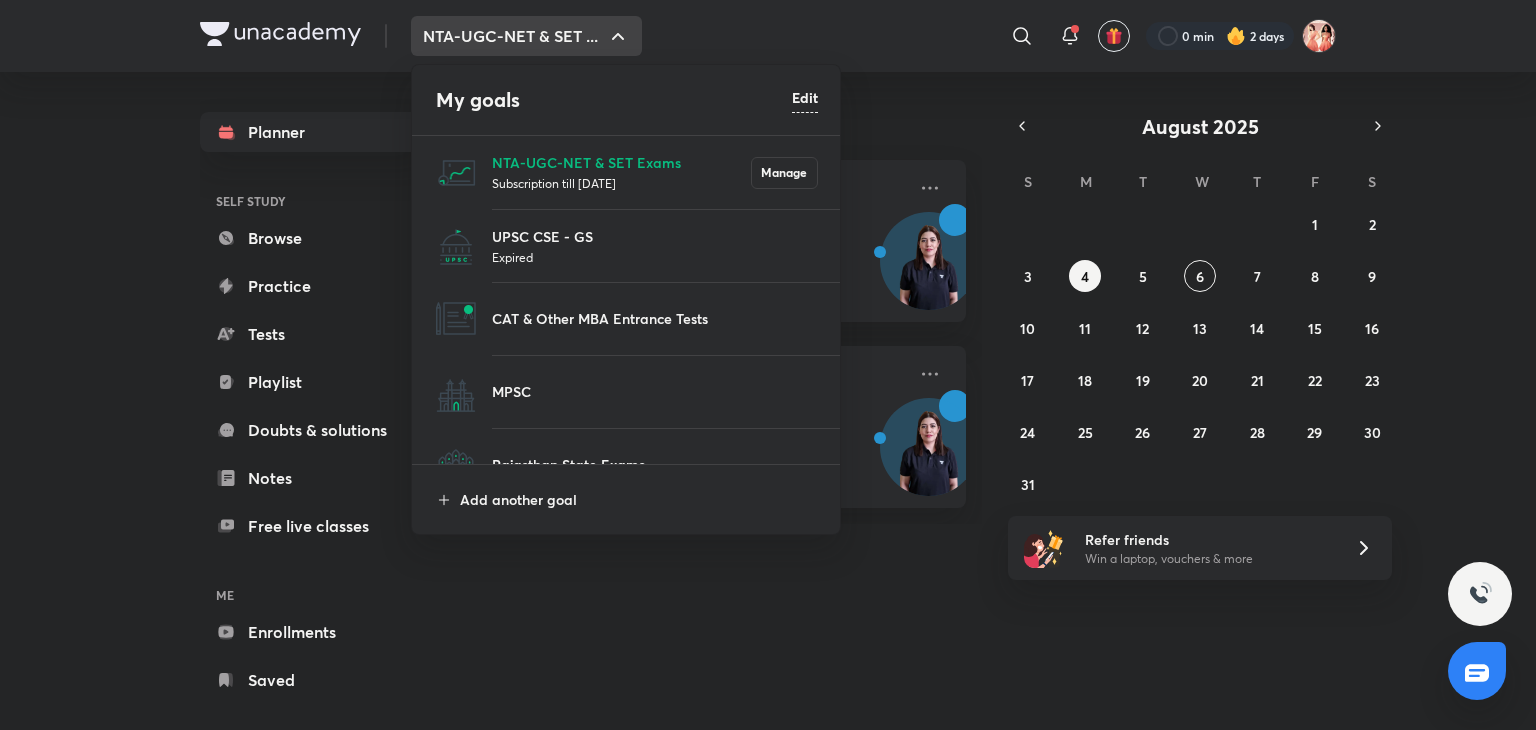 click at bounding box center [768, 365] 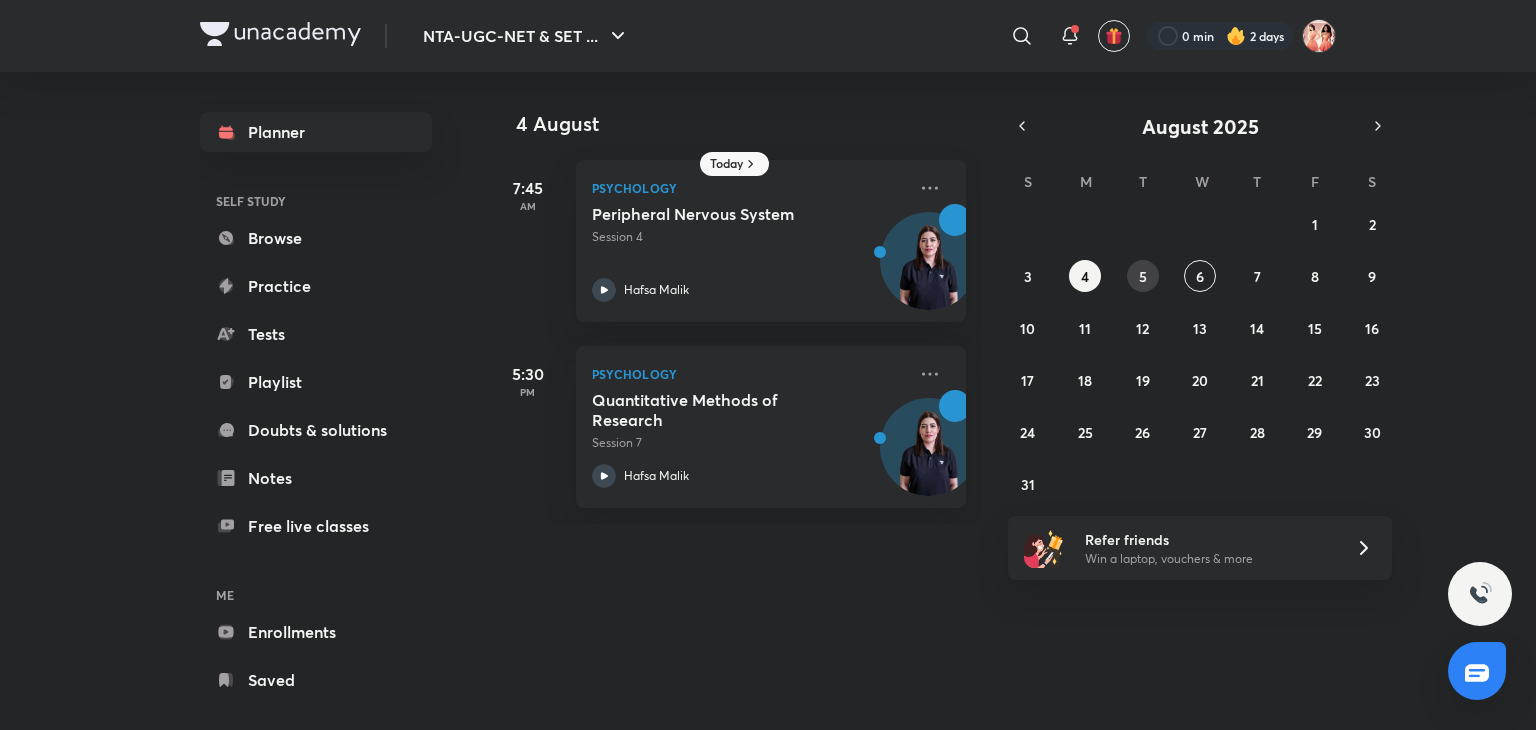 click on "5" at bounding box center (1143, 276) 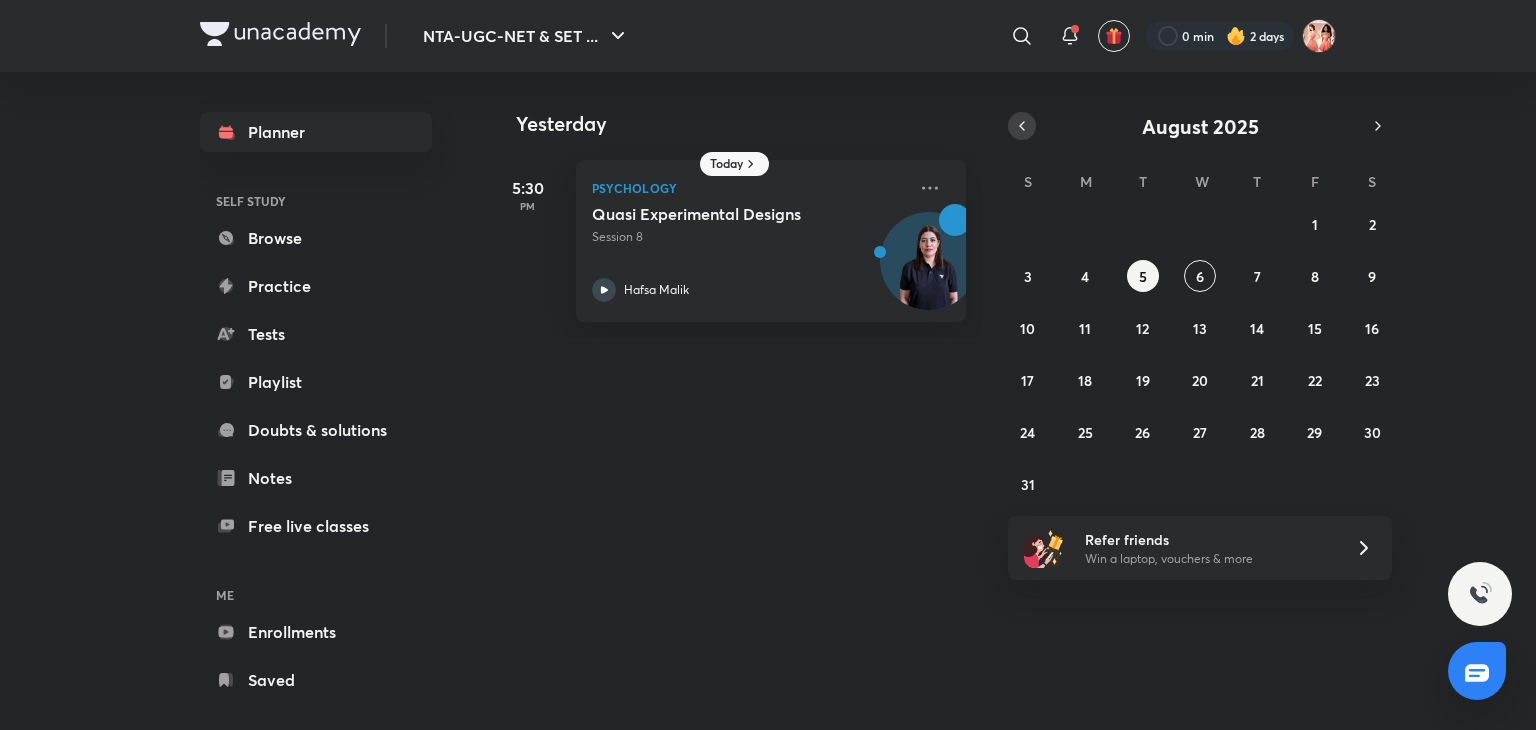 click at bounding box center [1022, 126] 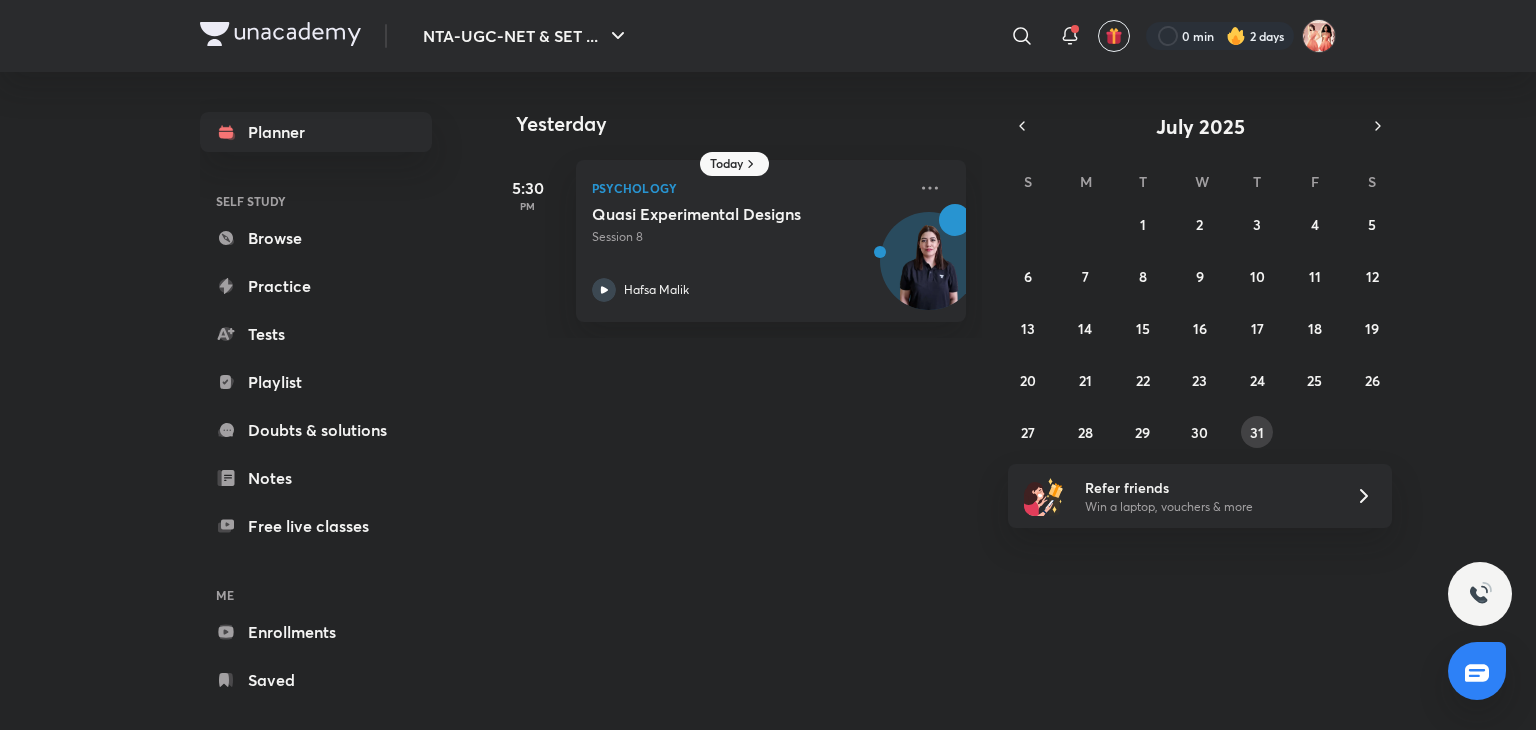 click on "31" at bounding box center [1257, 432] 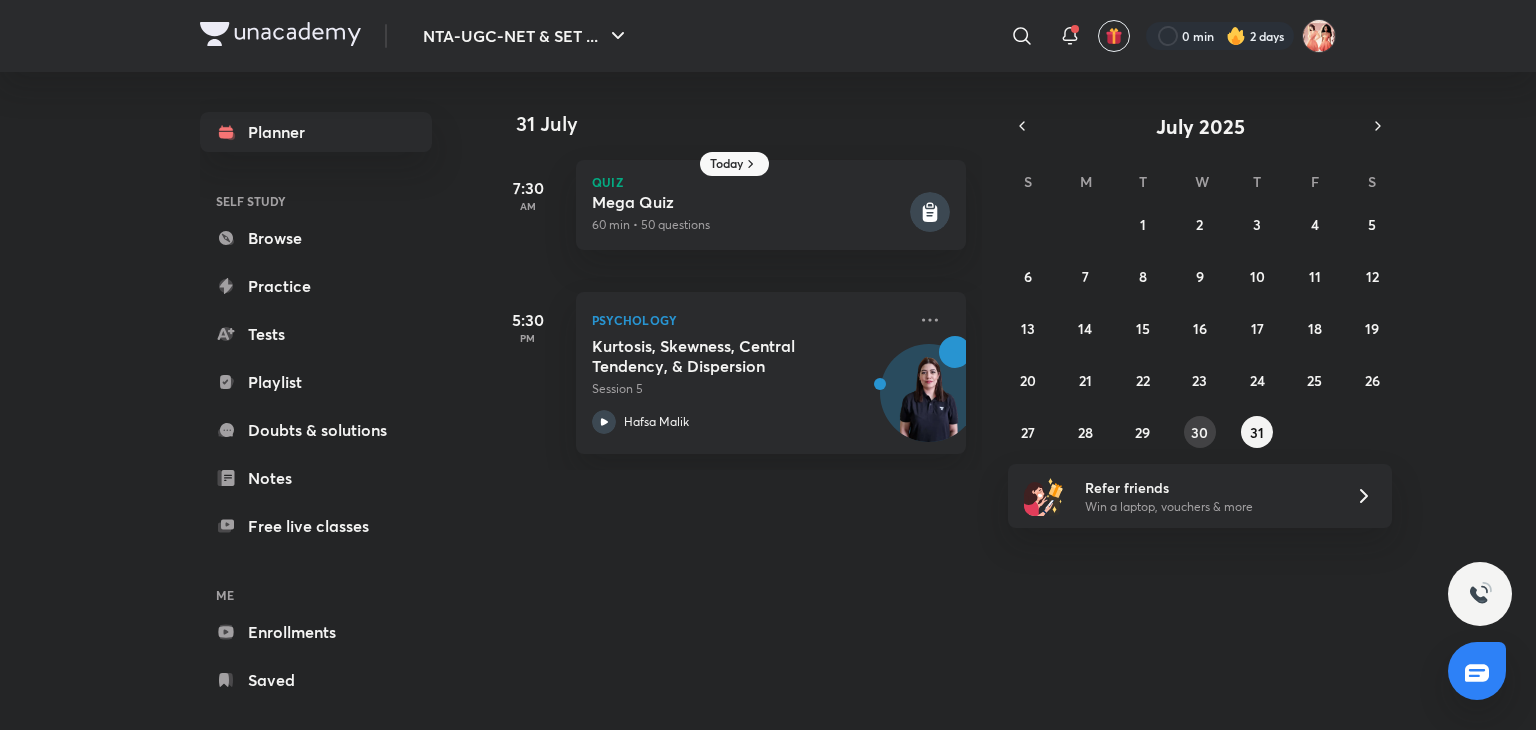 click on "30" at bounding box center [1200, 432] 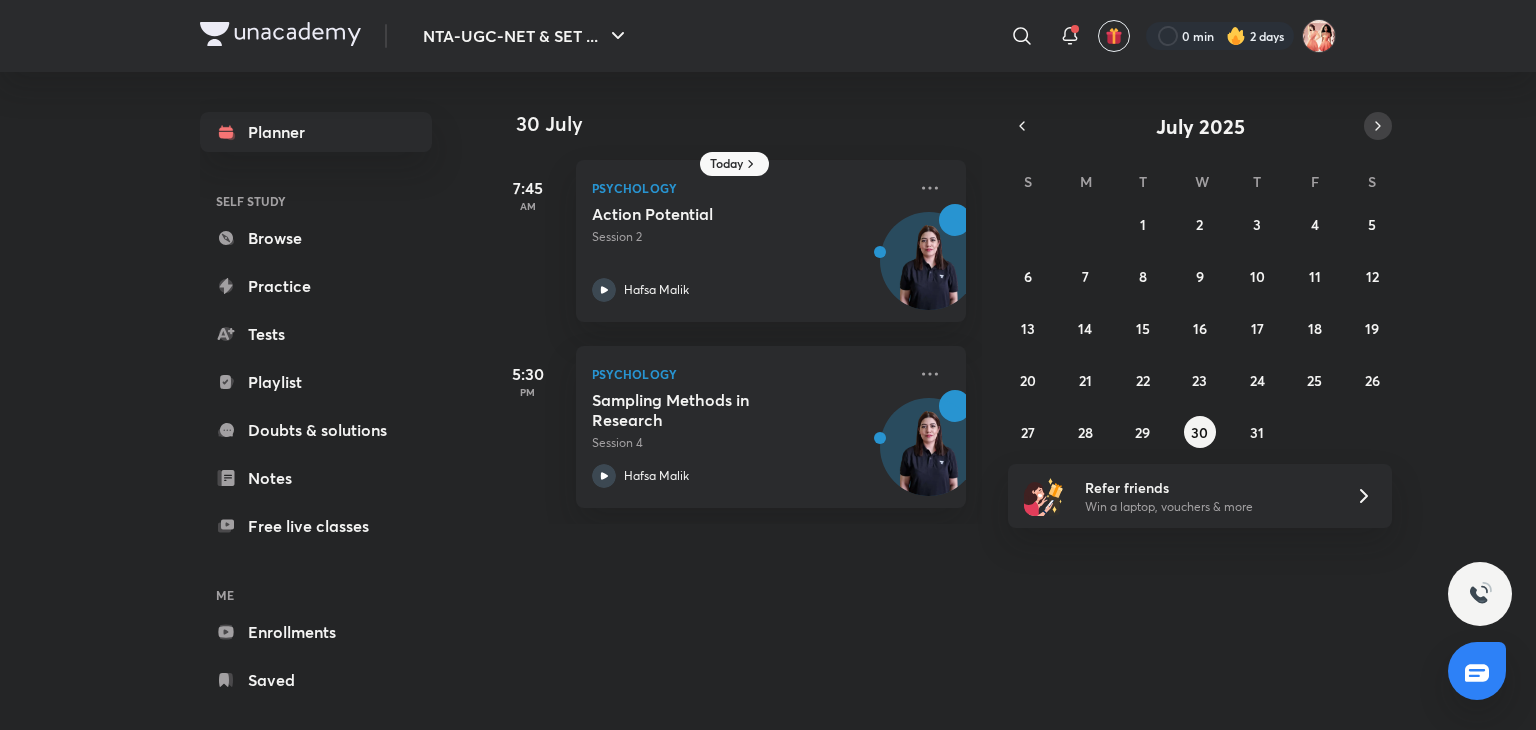 click 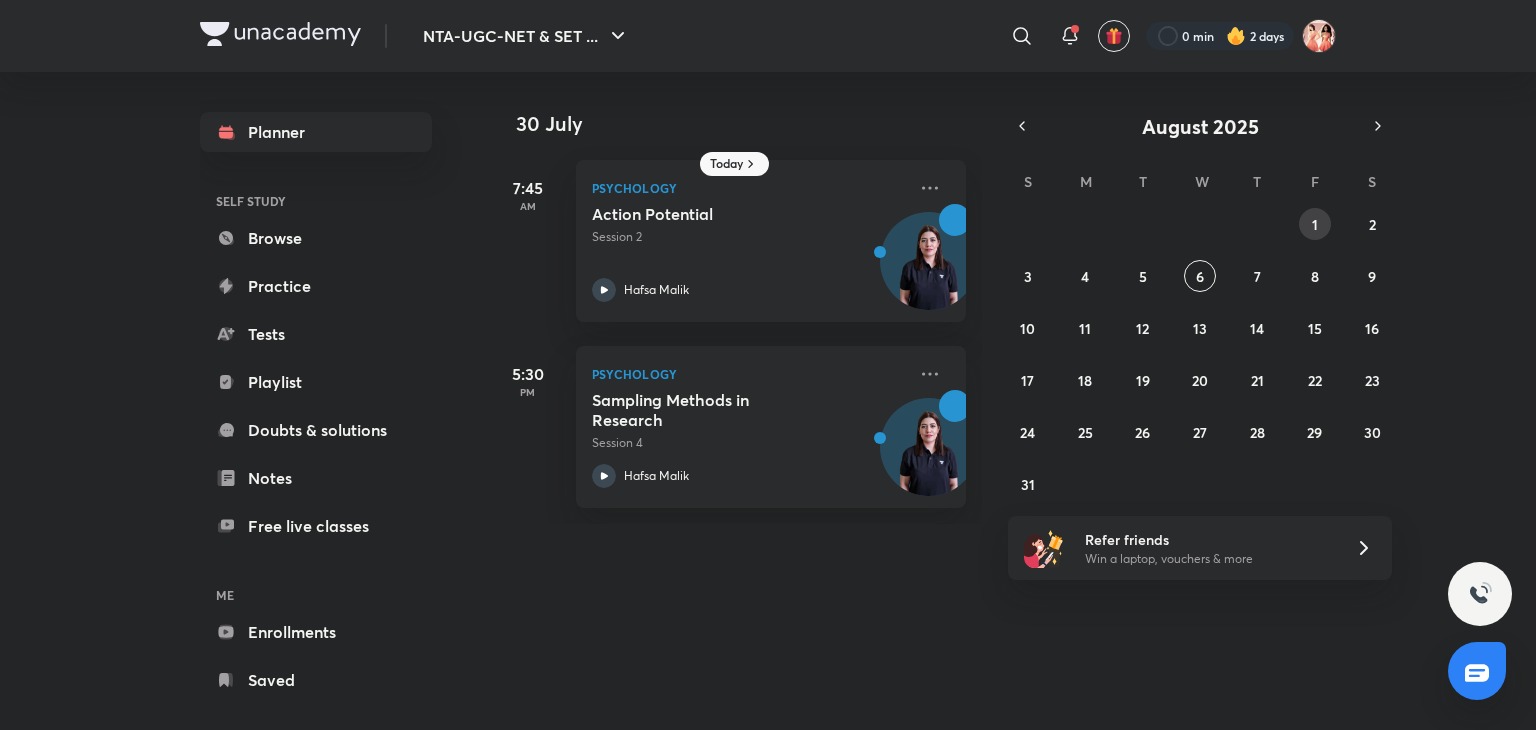 click on "1" at bounding box center [1315, 224] 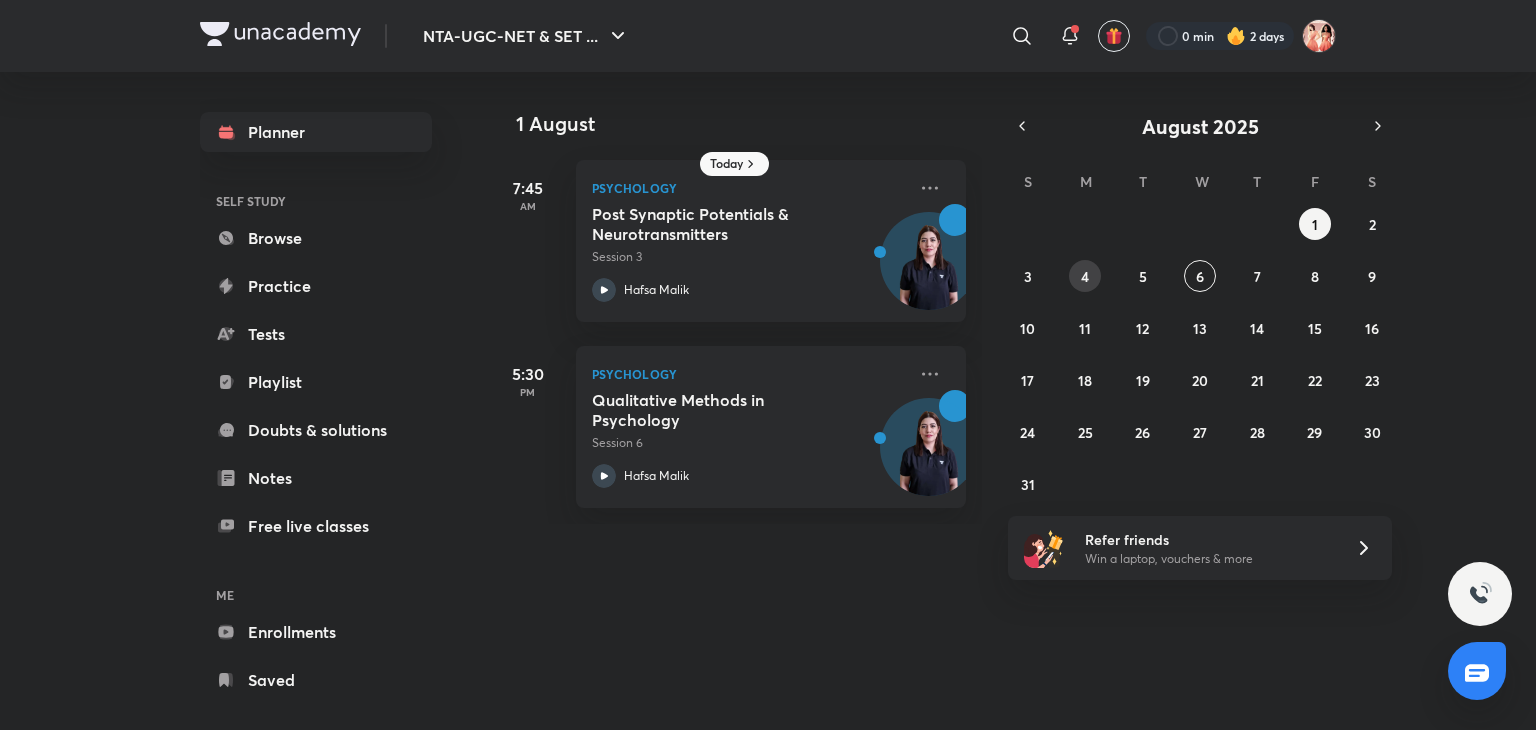 click on "4" at bounding box center [1085, 276] 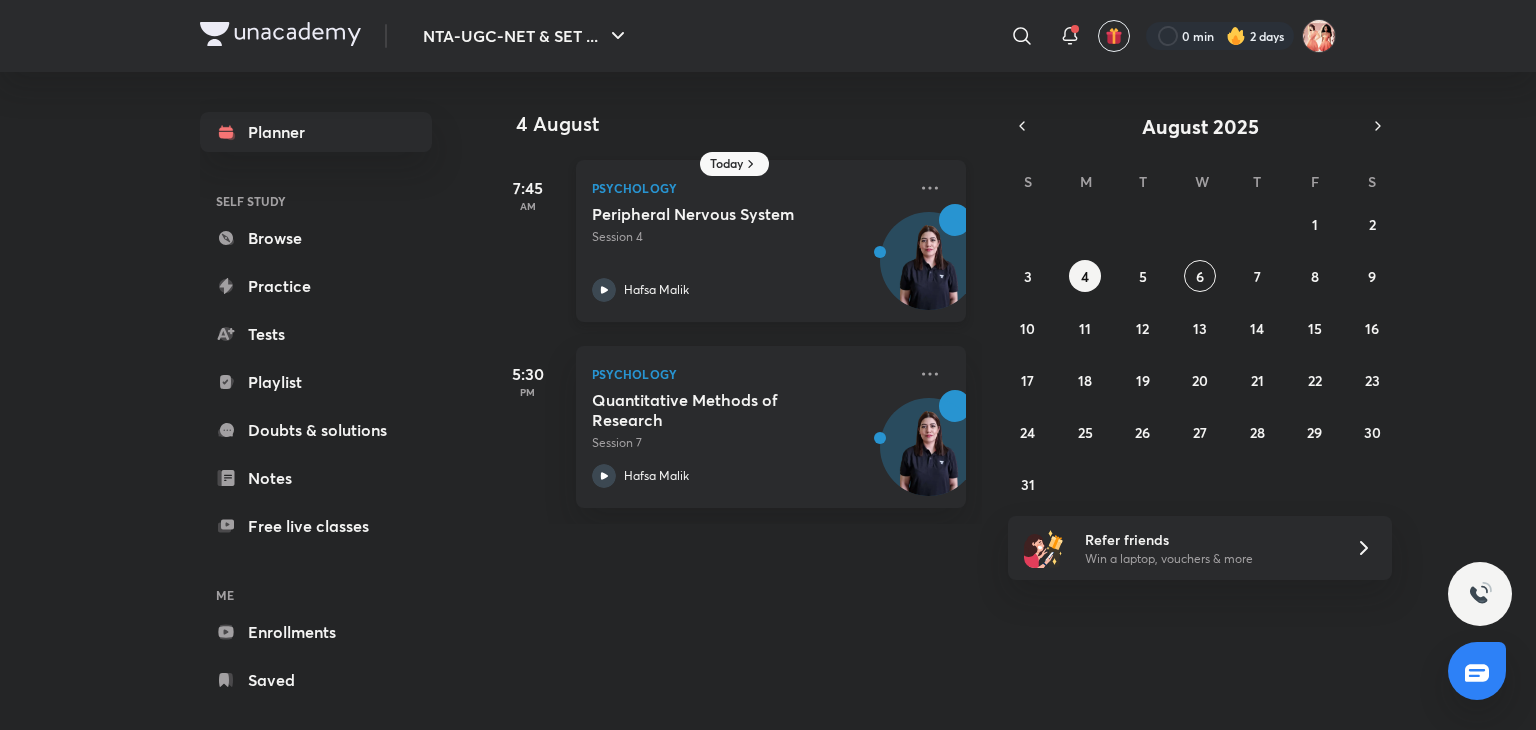 click on "Session 4" at bounding box center [749, 237] 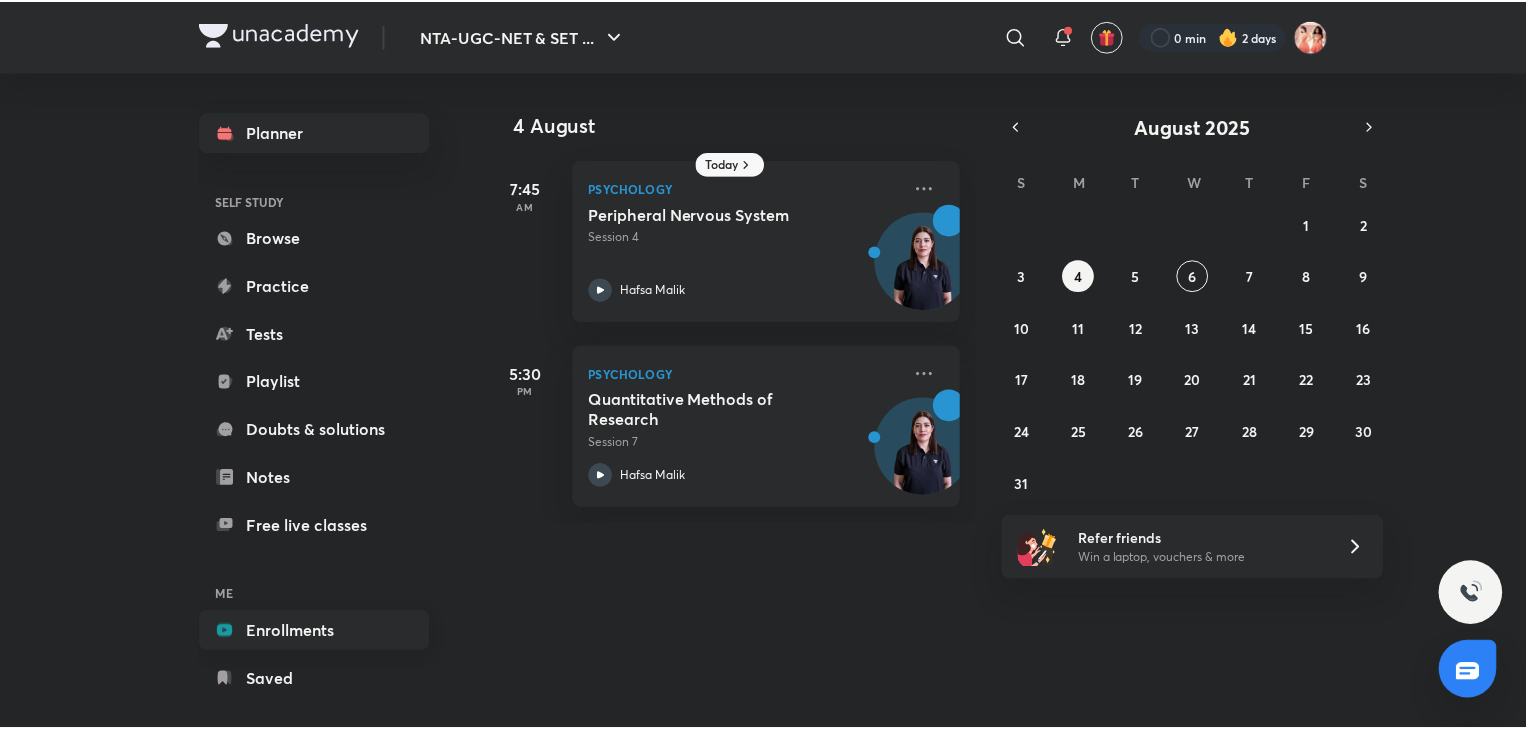 scroll, scrollTop: 26, scrollLeft: 0, axis: vertical 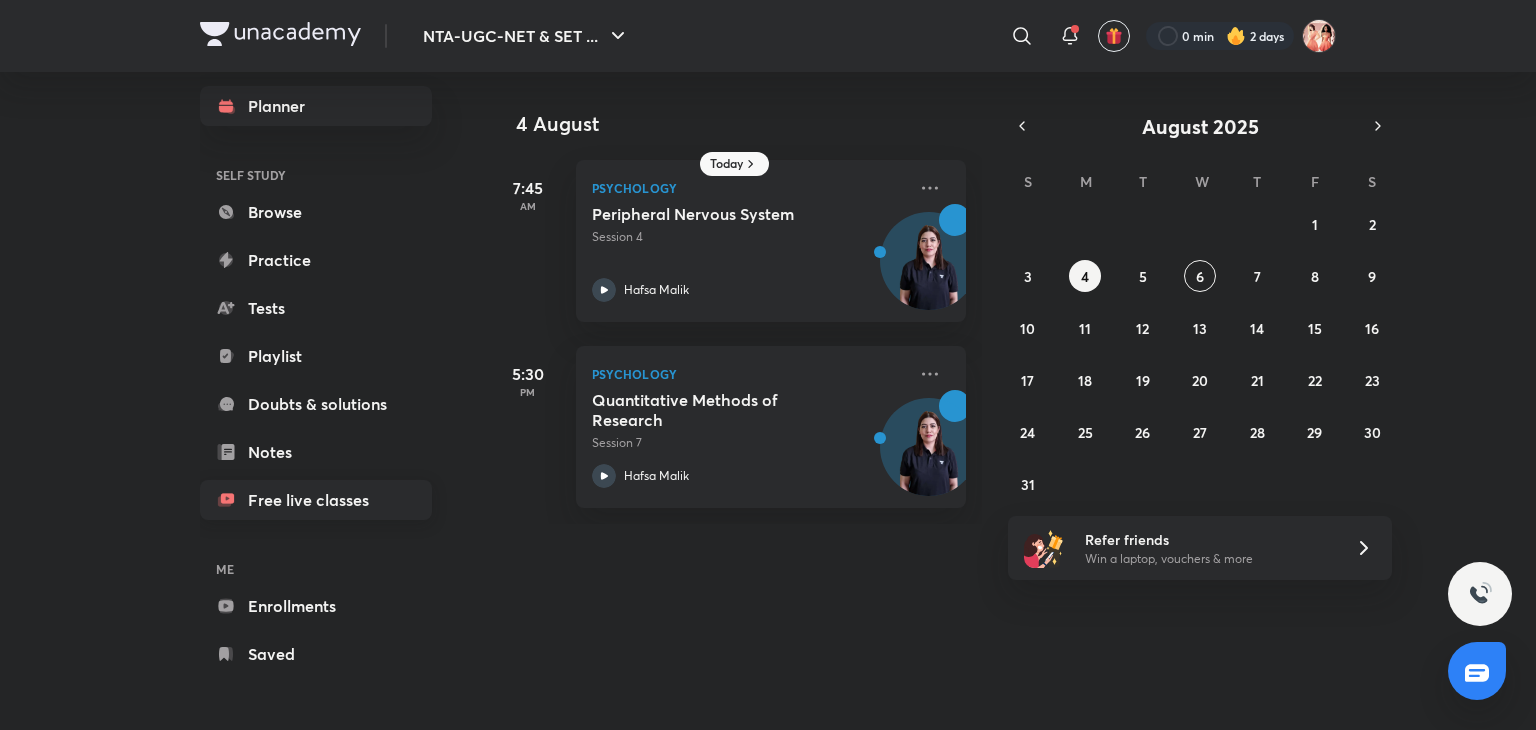 click on "Free live classes" at bounding box center (316, 500) 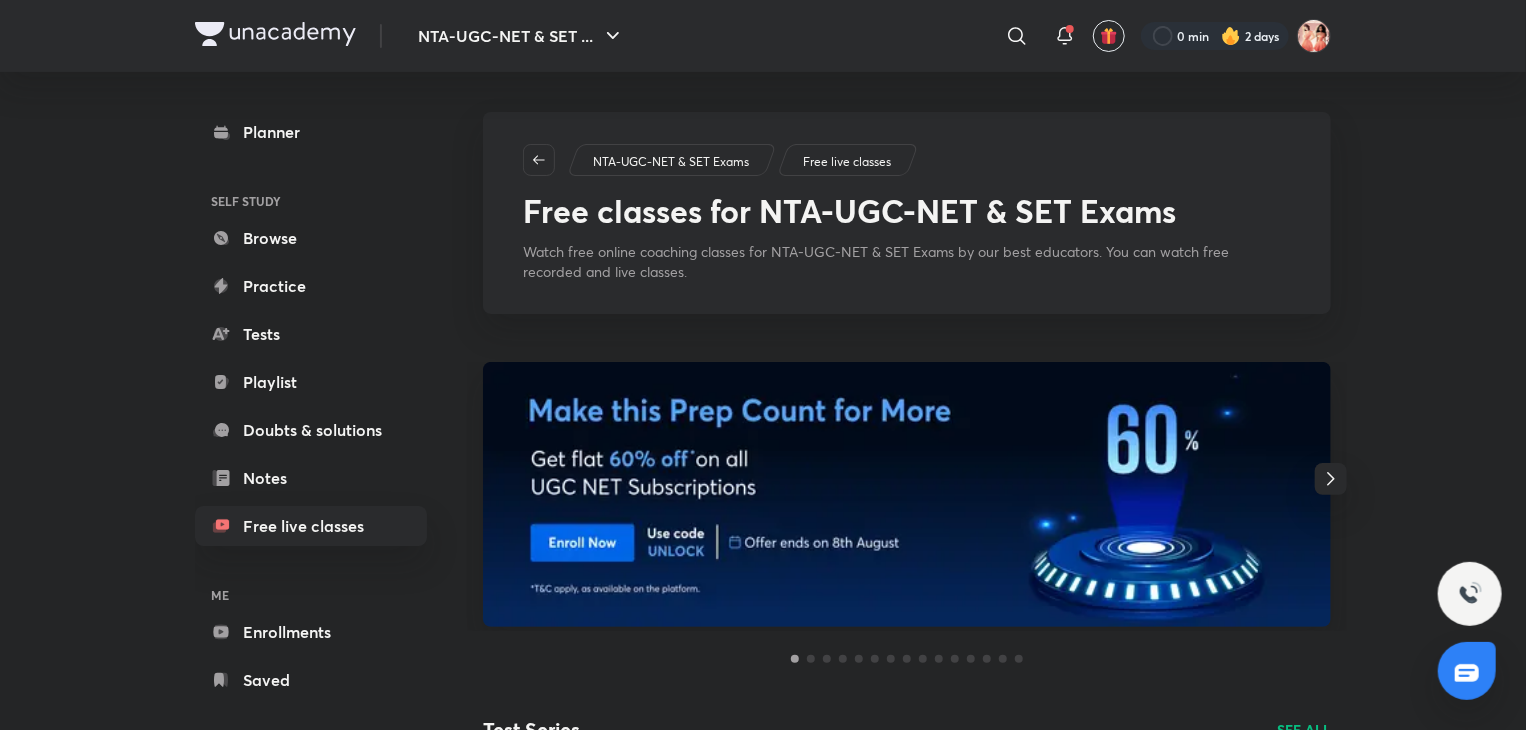 click 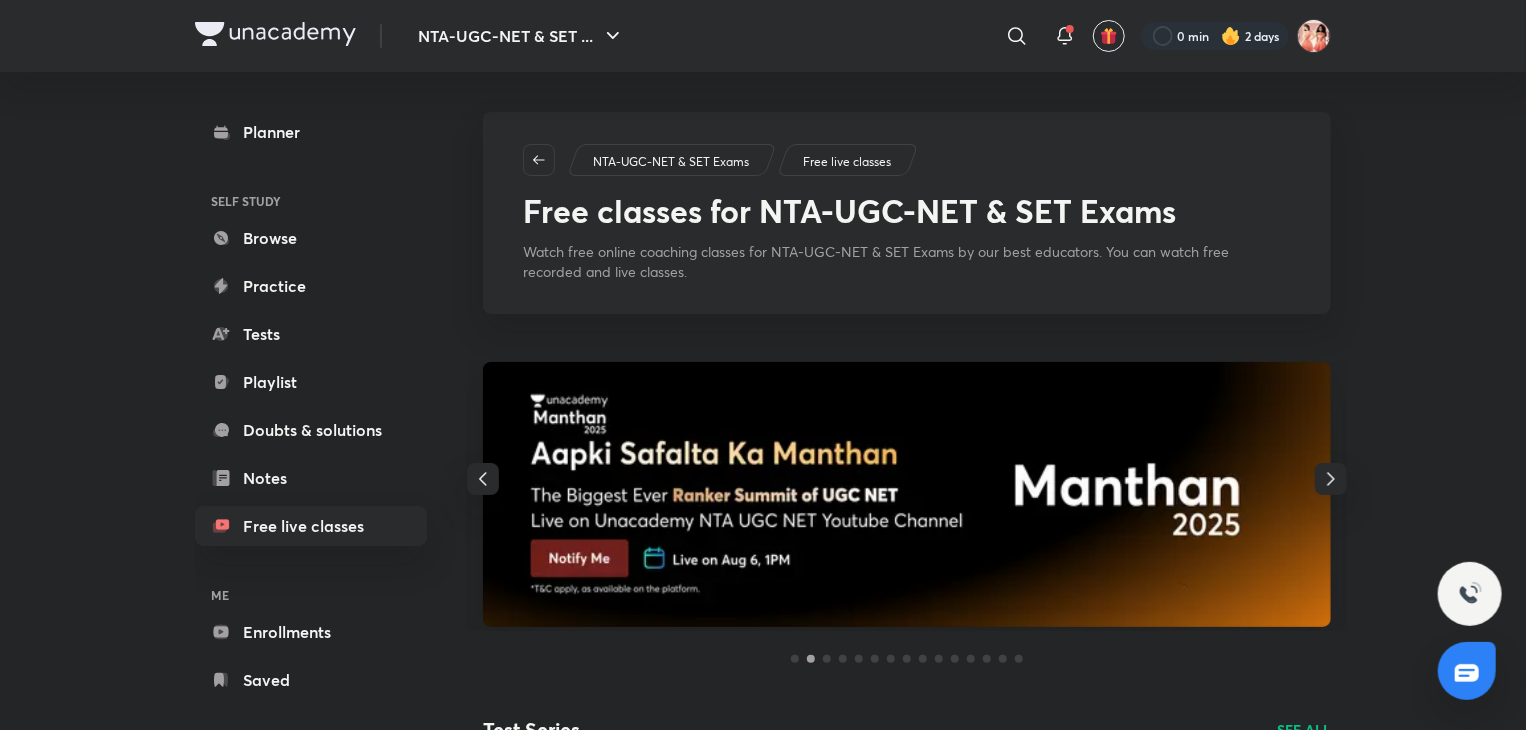 click 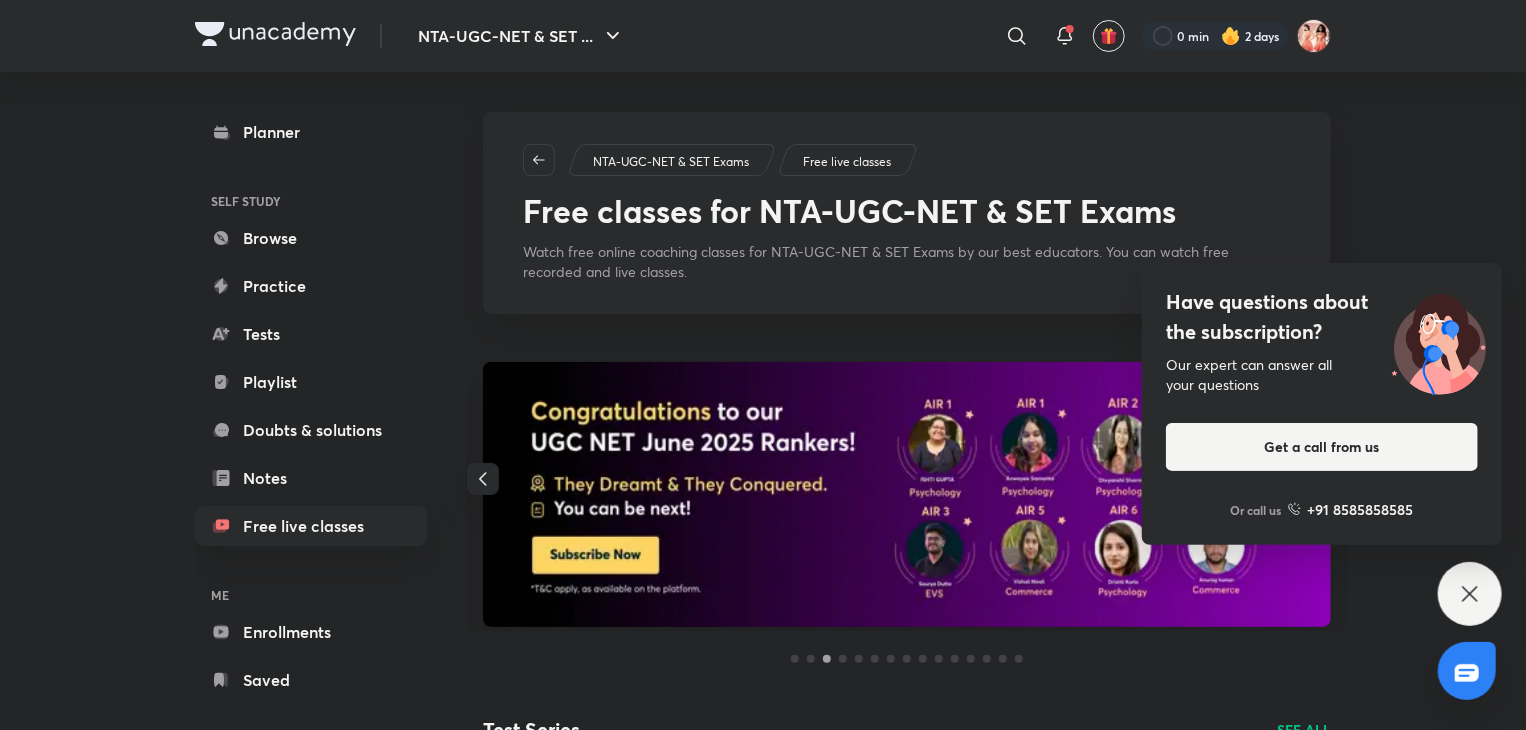 click 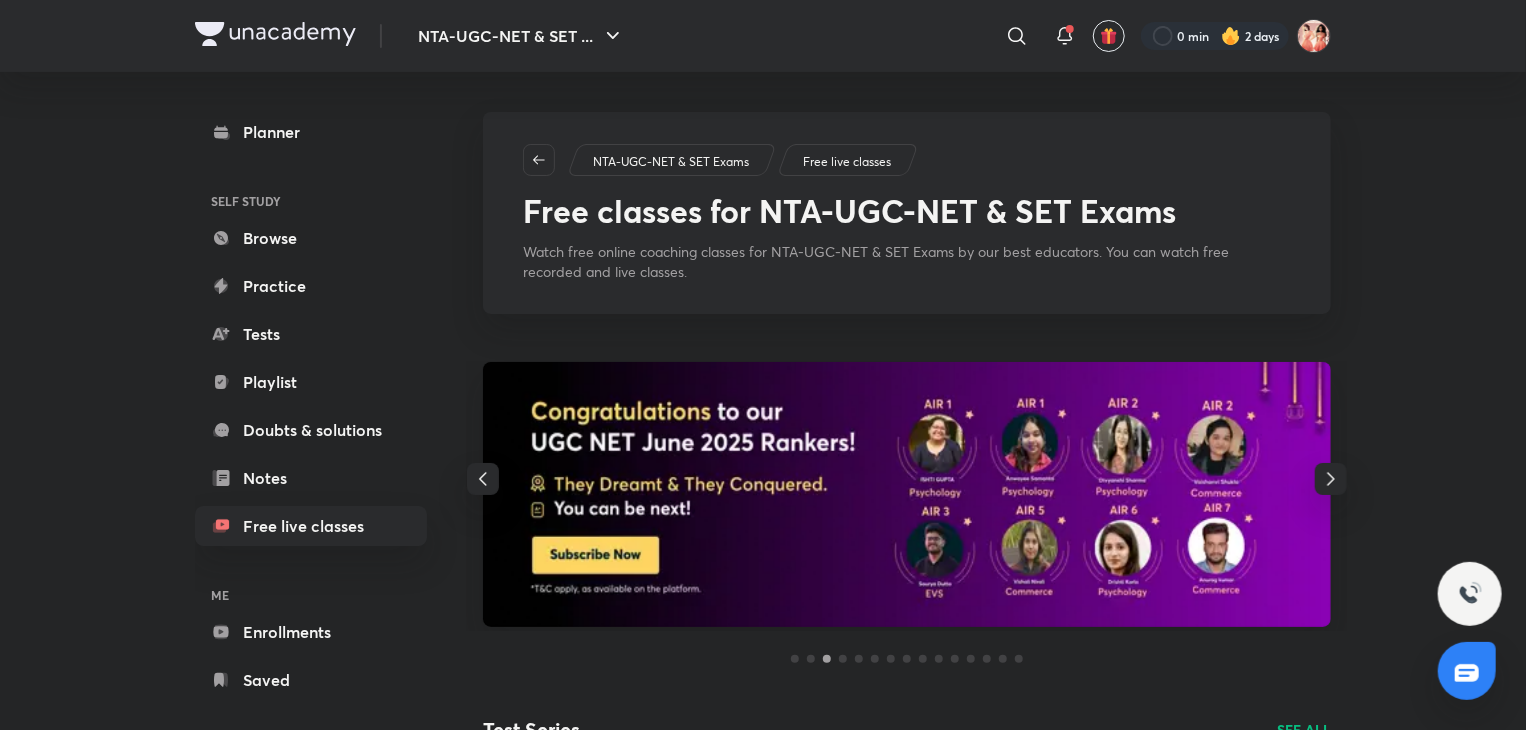 click at bounding box center [907, 494] 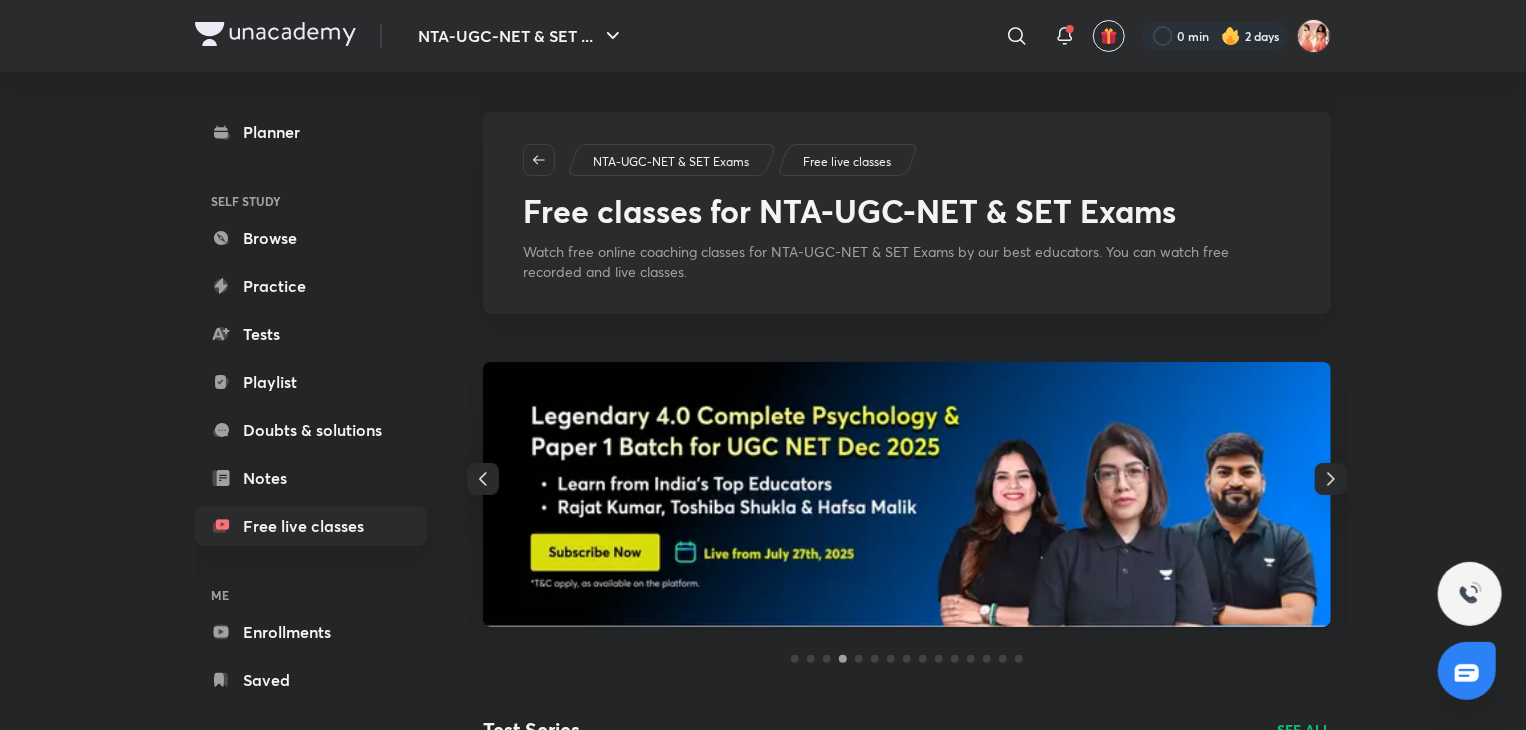click 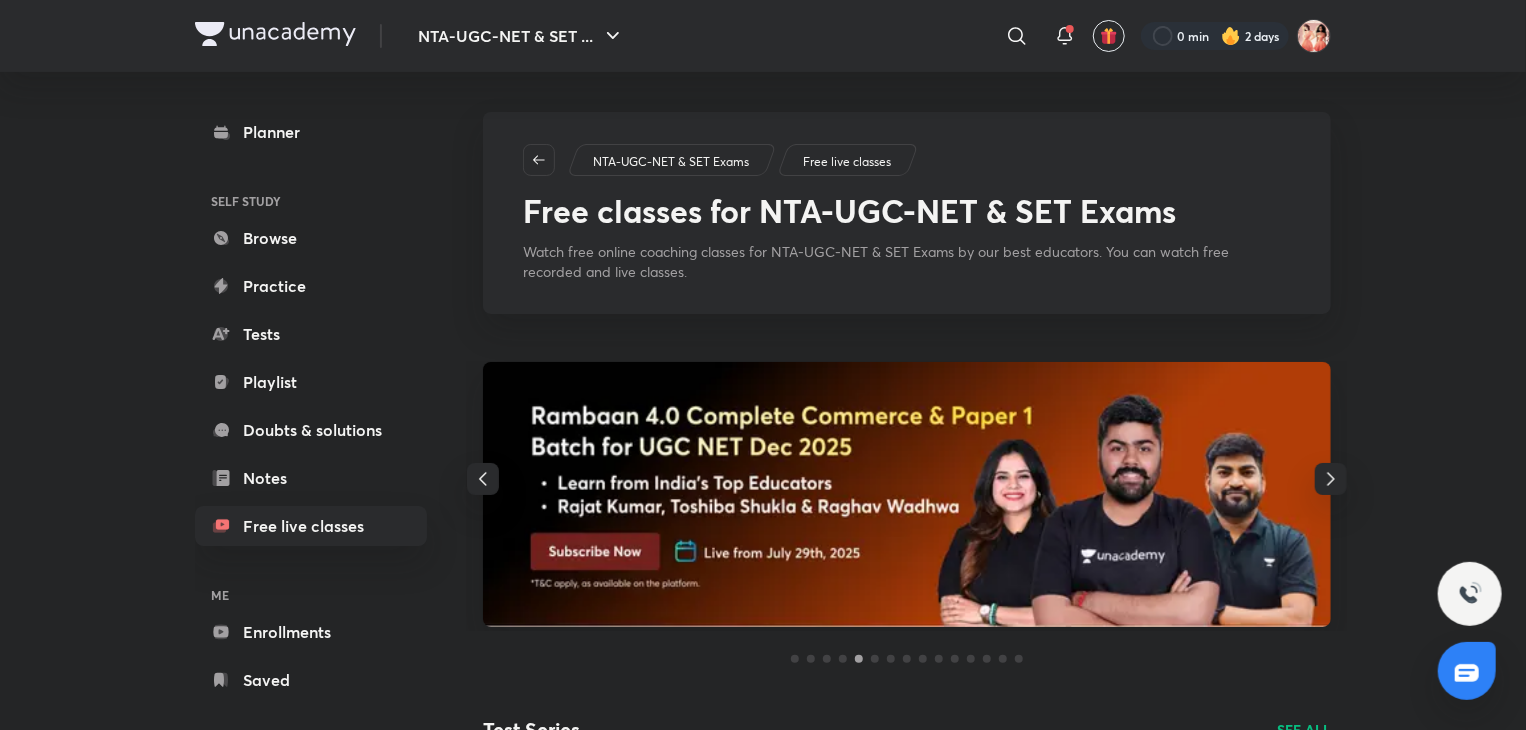 click 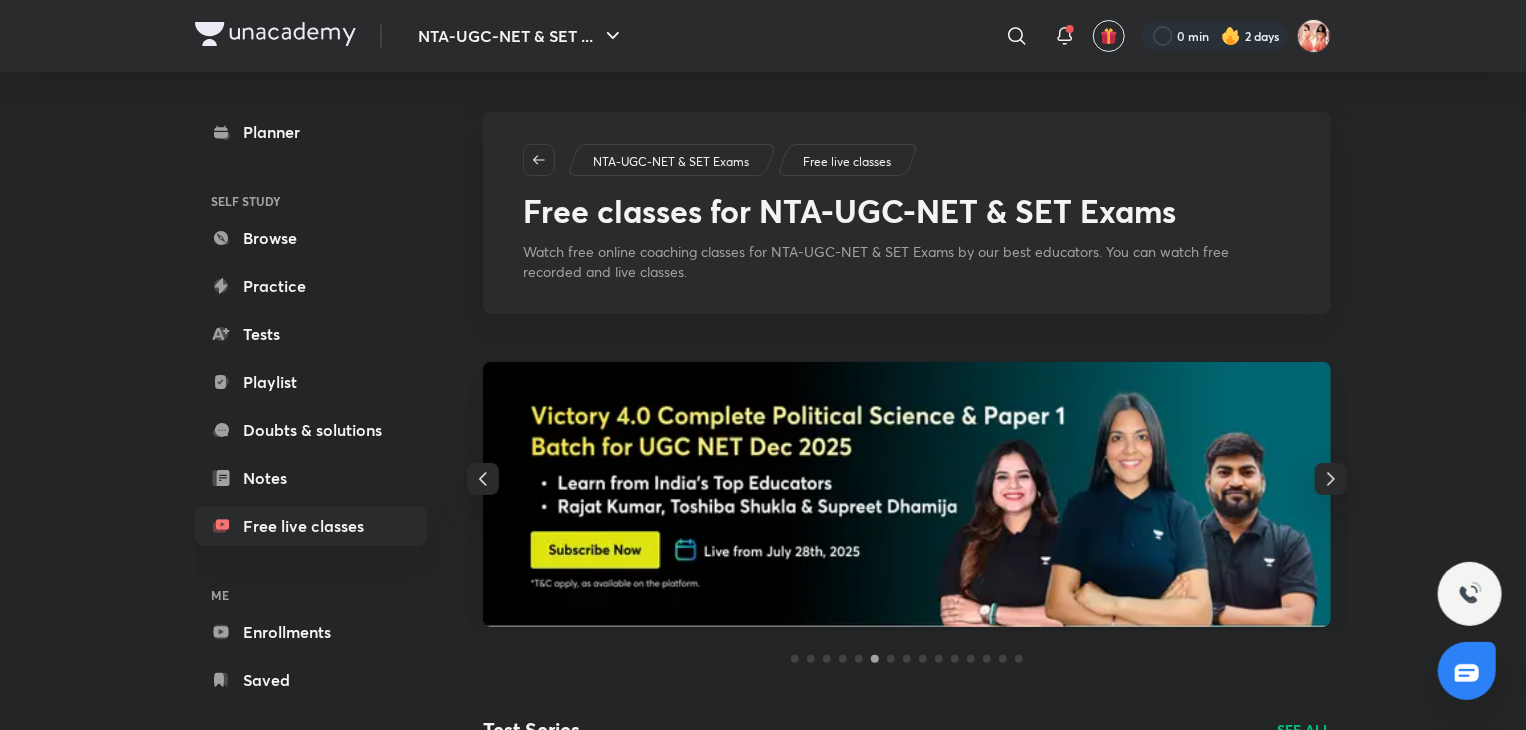 click 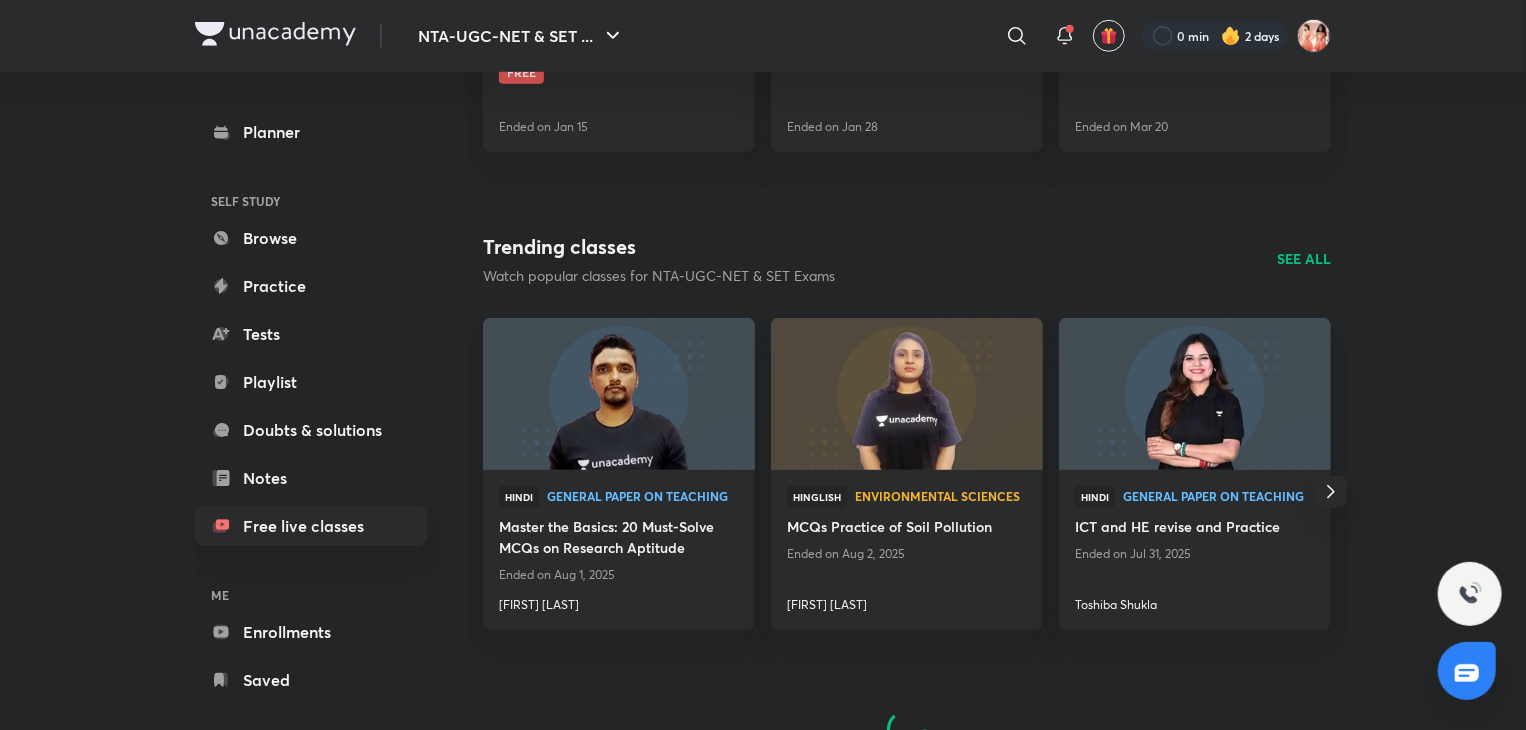 scroll, scrollTop: 796, scrollLeft: 0, axis: vertical 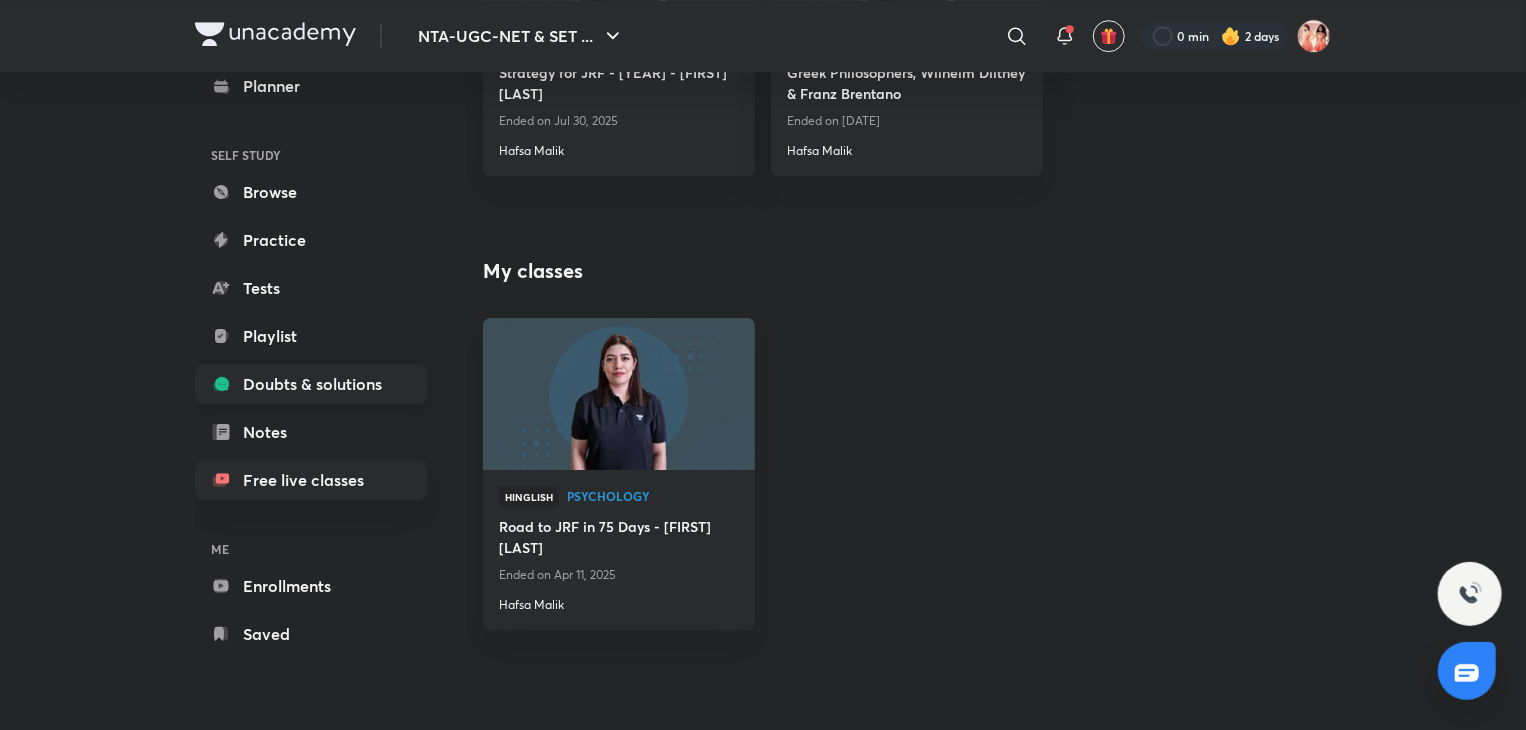 click on "Doubts & solutions" at bounding box center [311, 384] 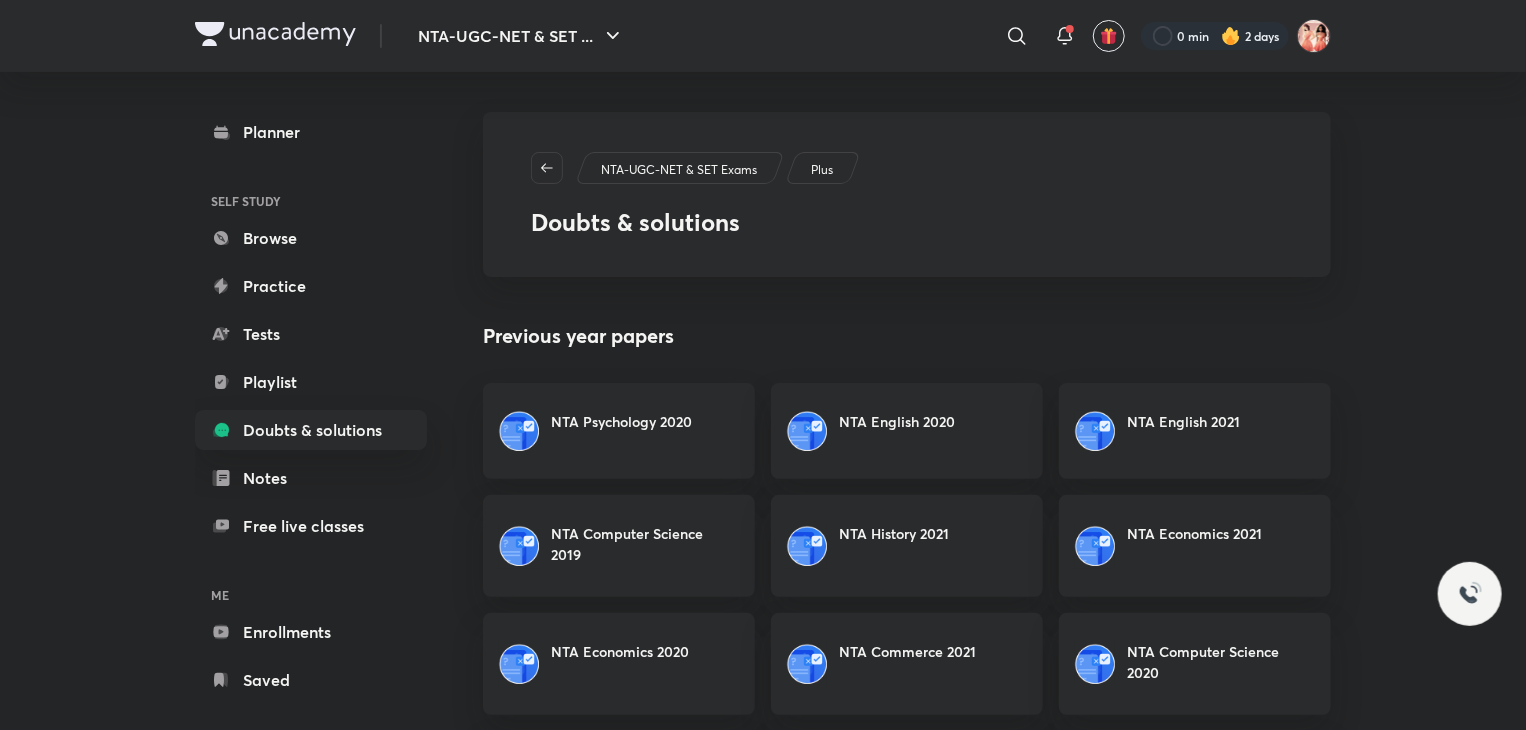 scroll, scrollTop: 263, scrollLeft: 0, axis: vertical 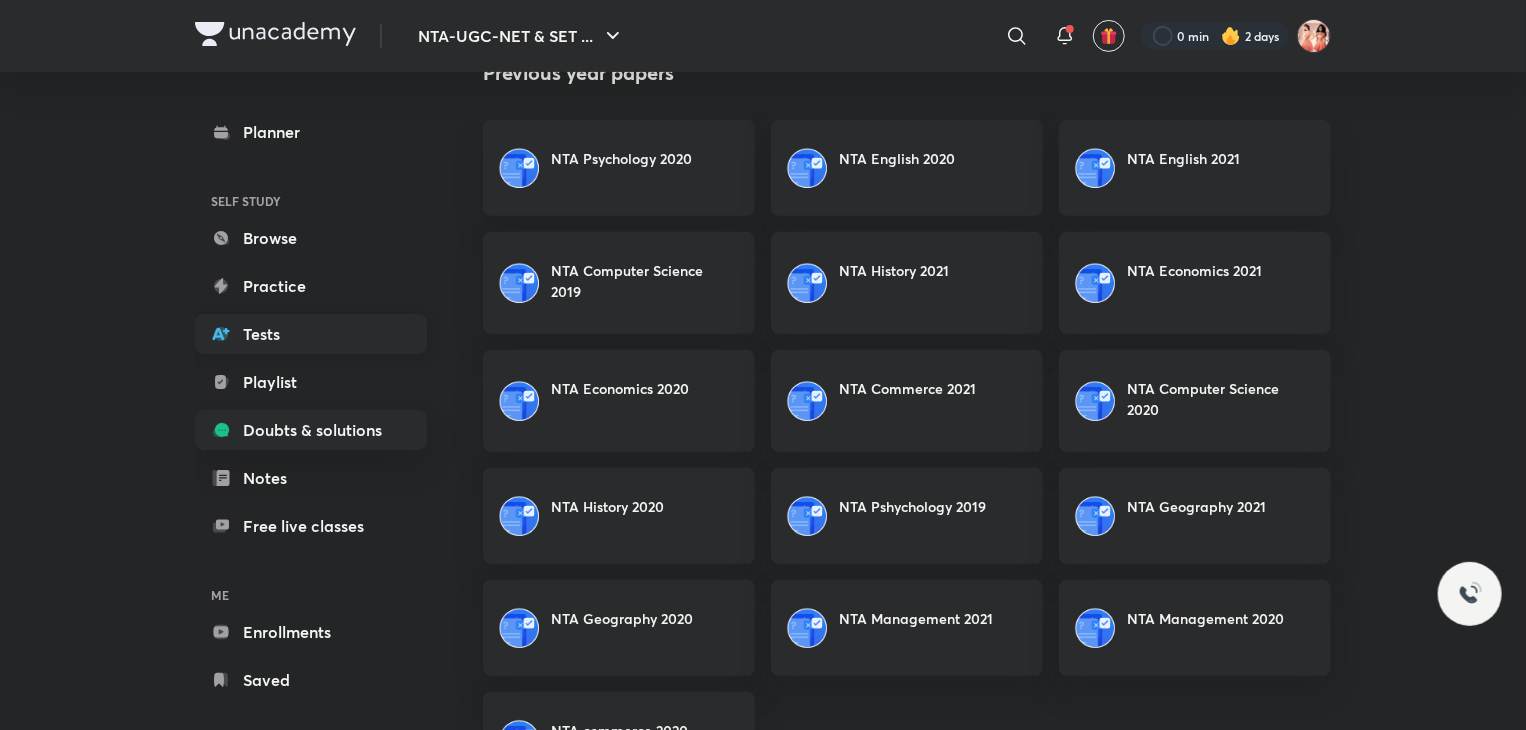 click on "Tests" at bounding box center [311, 334] 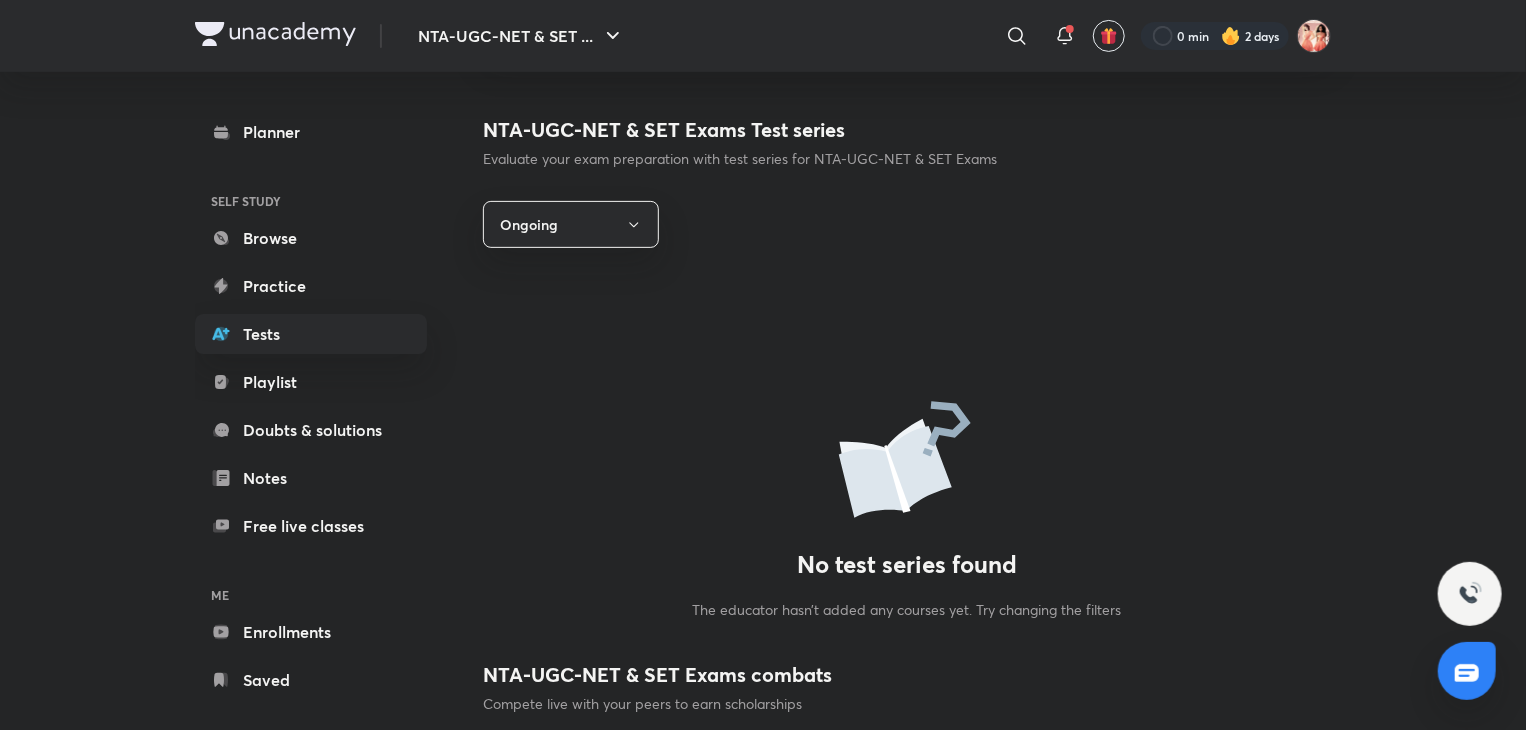 scroll, scrollTop: 0, scrollLeft: 0, axis: both 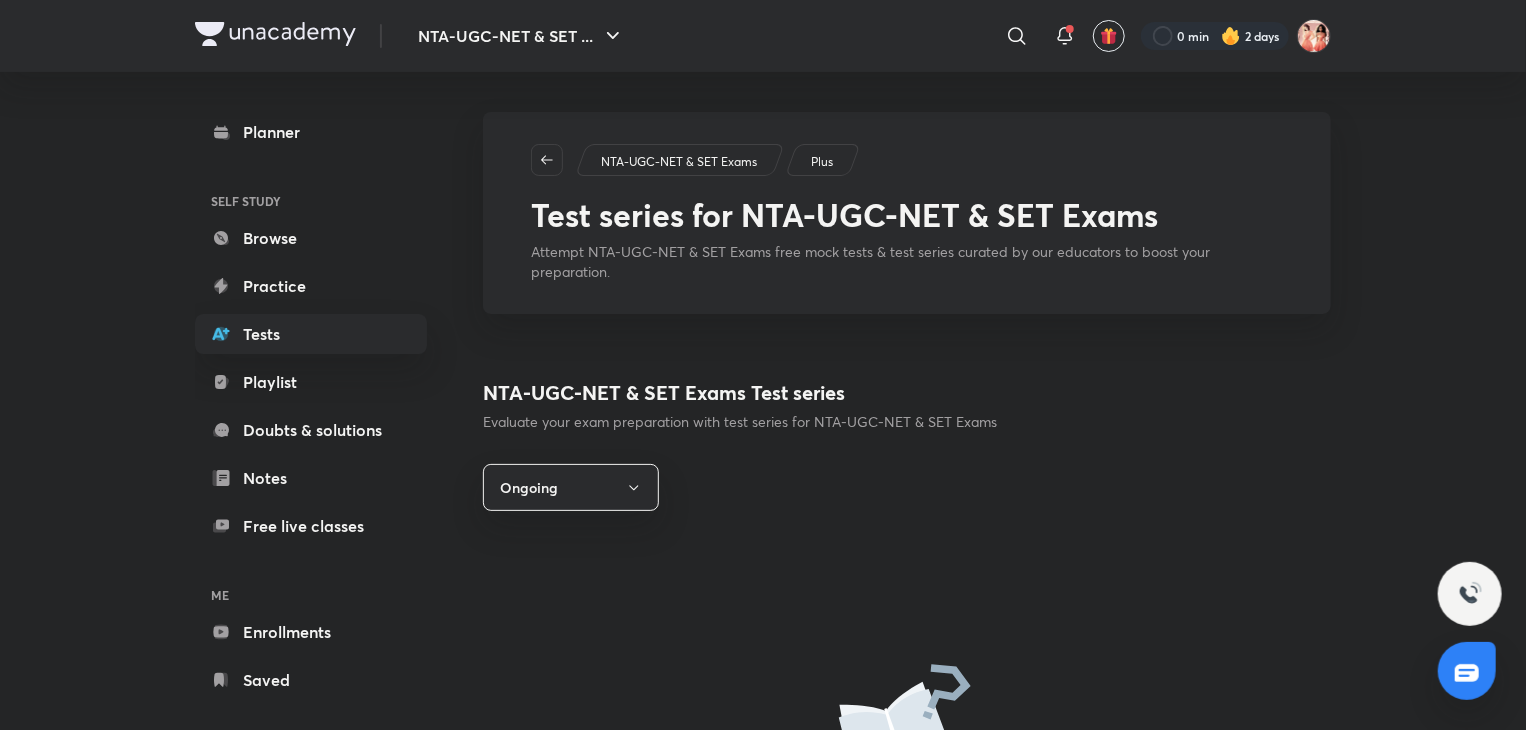 click on "Playlist" at bounding box center [311, 382] 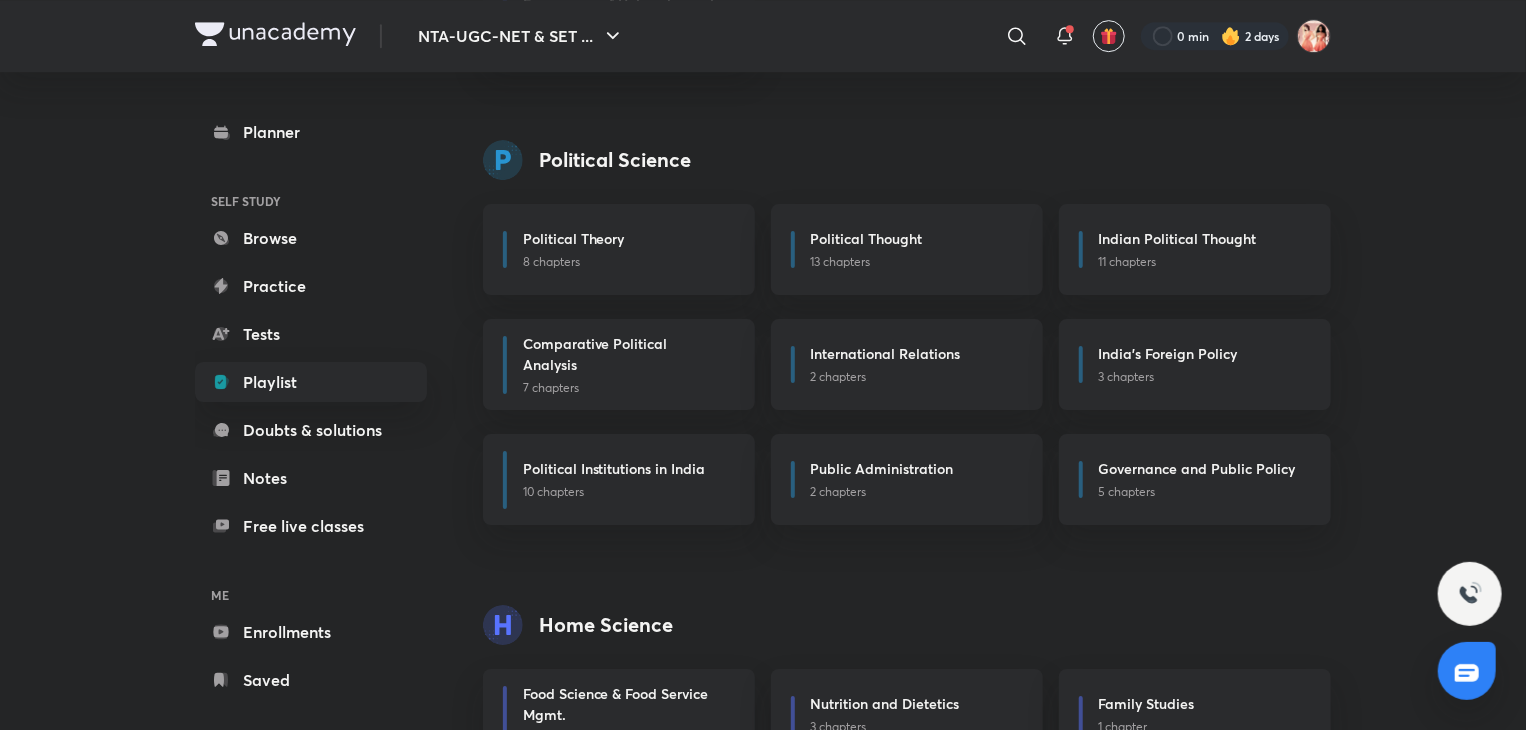 scroll, scrollTop: 3210, scrollLeft: 0, axis: vertical 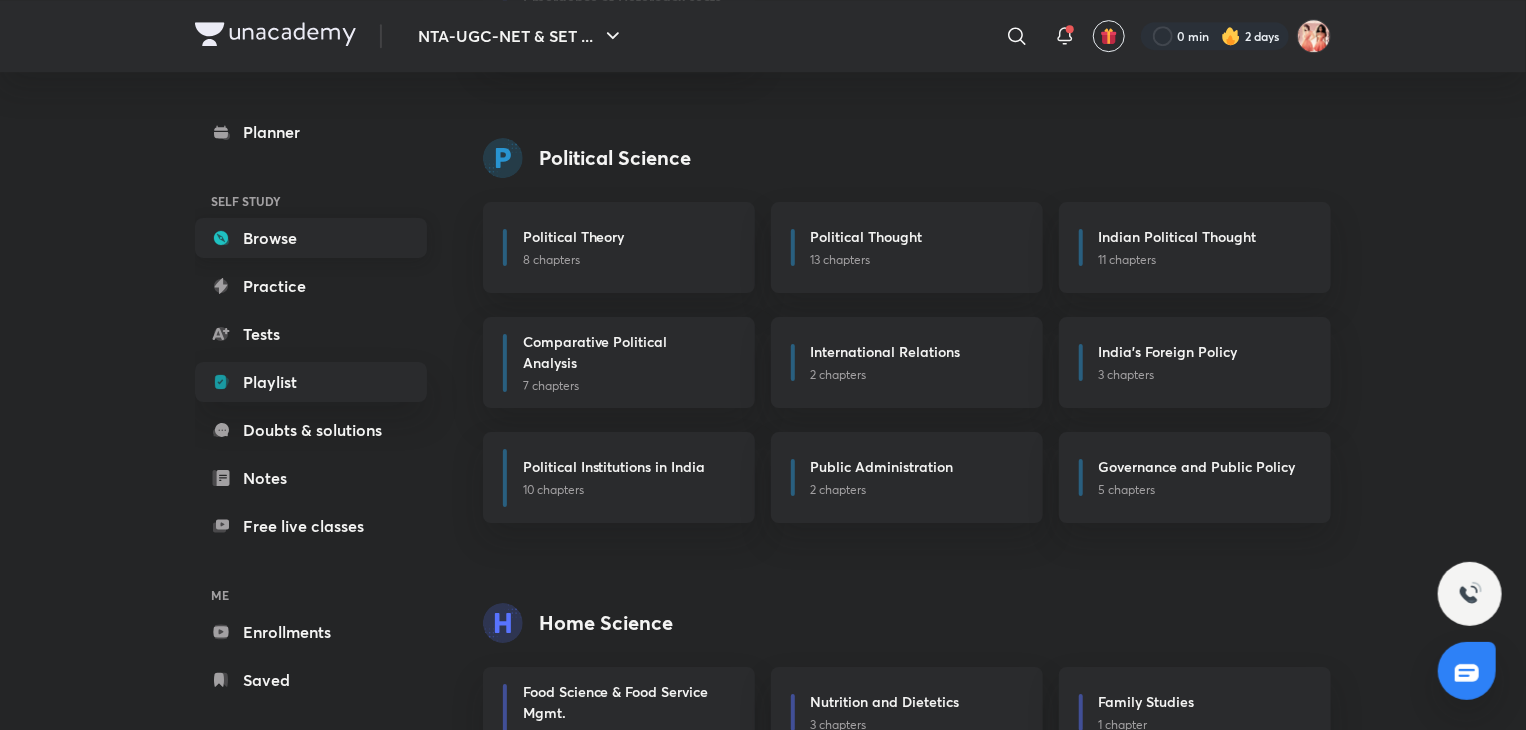 click on "Browse" at bounding box center (311, 238) 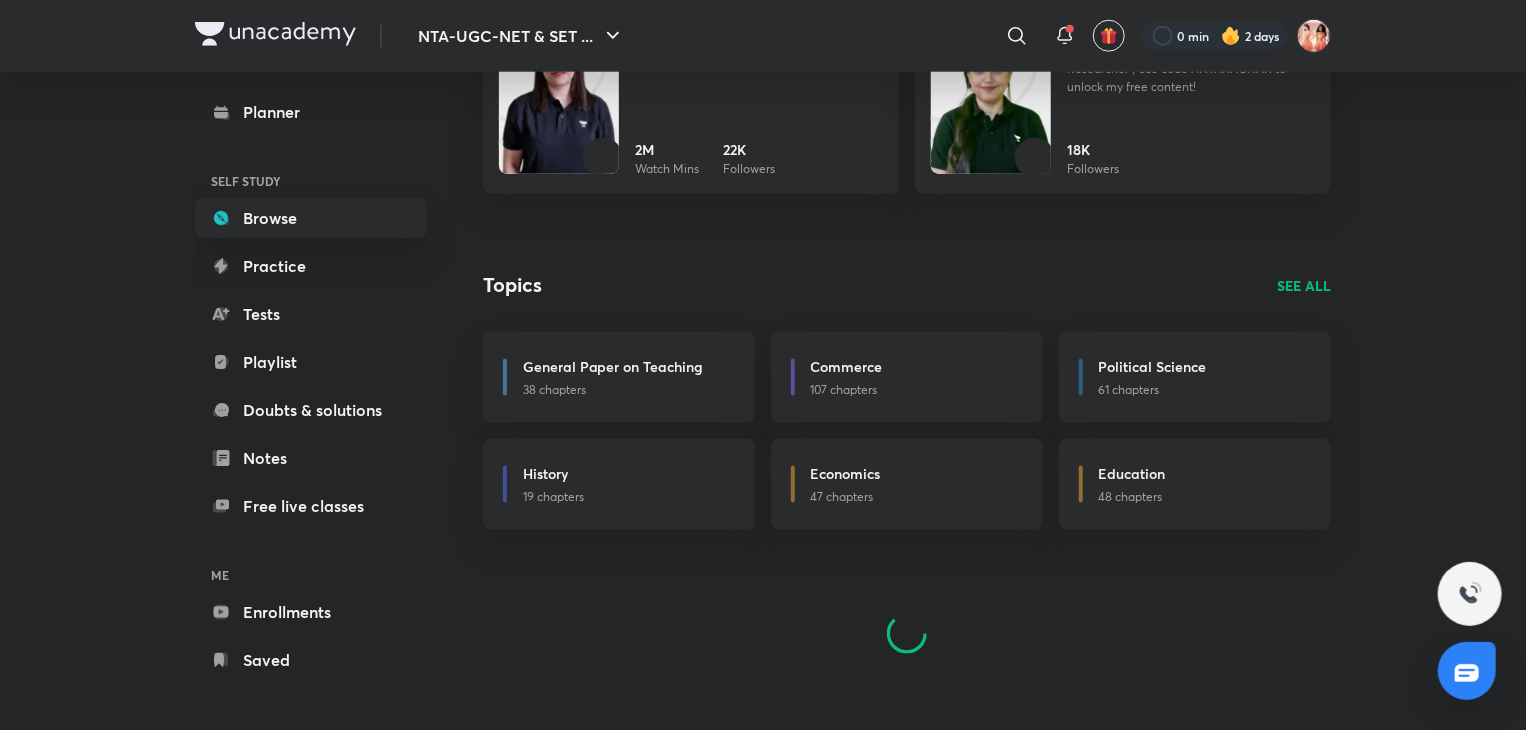 scroll, scrollTop: 0, scrollLeft: 0, axis: both 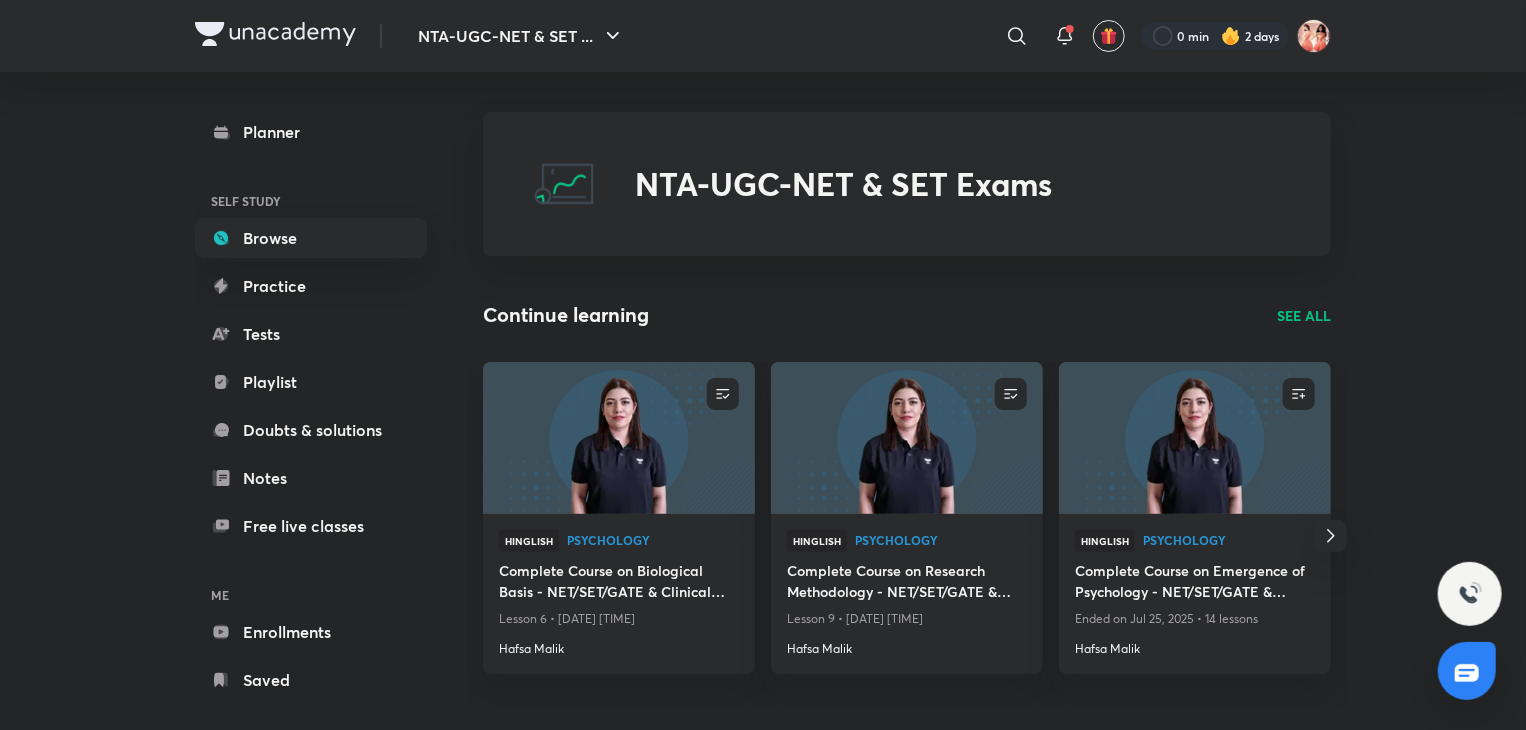 click on "NTA-UGC-NET & SET  ... ​ 0 min 2 days Planner SELF STUDY Browse Practice Tests Playlist Doubts & solutions Notes Free live classes ME Enrollments Saved NTA-UGC-NET & SET Exams Continue learning SEE ALL UNENROLL Hinglish Psychology Complete Course on Biological Basis - NET/SET/GATE & Clinical Psychology Lesson 6 • [DATE] [TIME] [FIRST] [LAST] UNENROLL Hinglish Psychology Complete Course on Research Methodology - NET/SET/GATE & Clinical Psychology Lesson 9 • [DATE] [TIME] [FIRST] [LAST] ENROLL Hinglish Psychology Complete Course on Emergence of Psychology - NET/SET/GATE & Clinical Psychology Ended on [DATE] • 14 lessons [FIRST] [LAST] UNENROLL Hinglish Psychology Foundation Course - CUET/NET/GATE/MPHIL Psychology Ended on [DATE] • 17 lessons [FIRST] [LAST] See All Batches for syllabus completion SEE ALL English Hindi Full Syllabus Atlas Batch - Geography Complete Course for UGC NET [YEAR] Starts in 2 days · [DATE] Evening classes [FIRST] [LAST] View full schedule Hindi English Hindi" at bounding box center (763, 905) 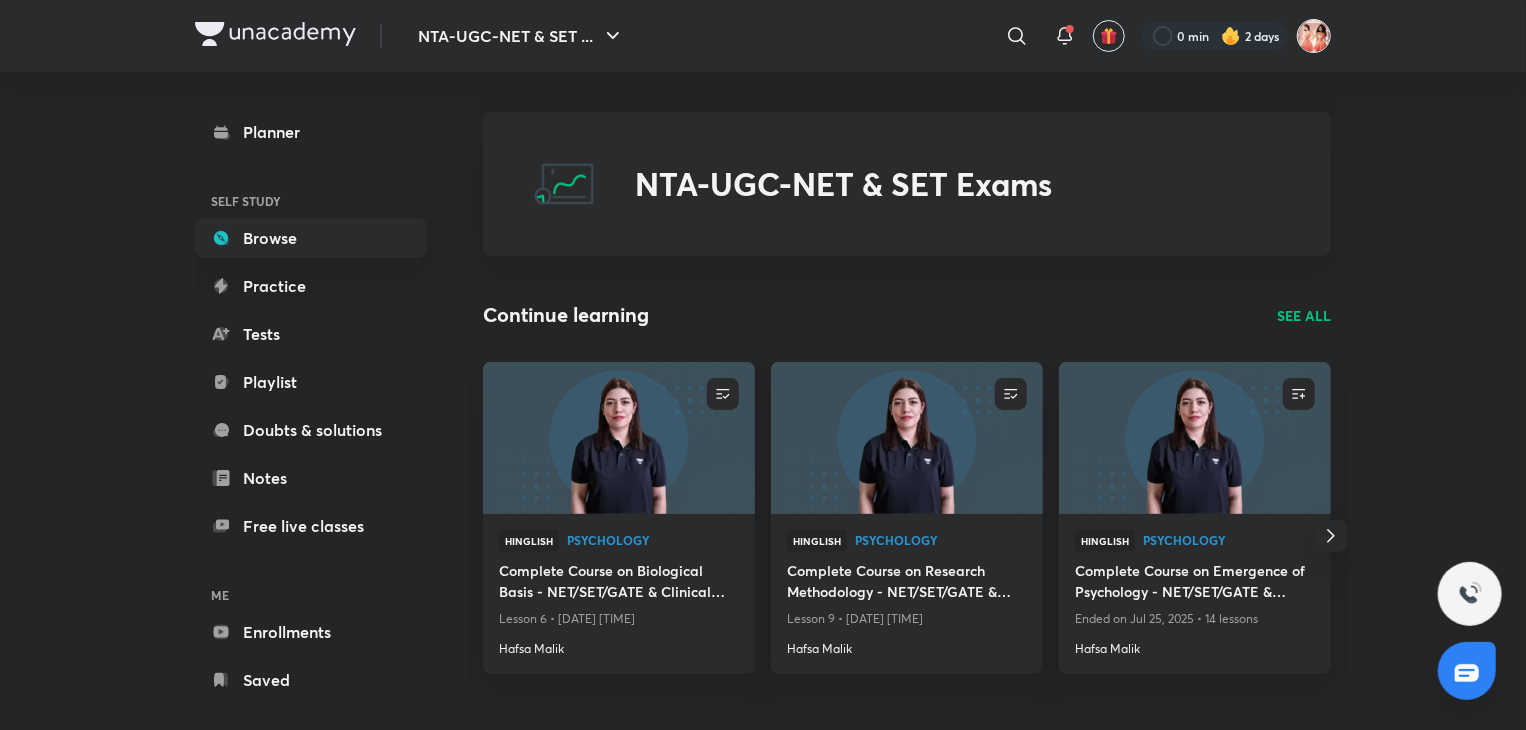 click at bounding box center (1314, 36) 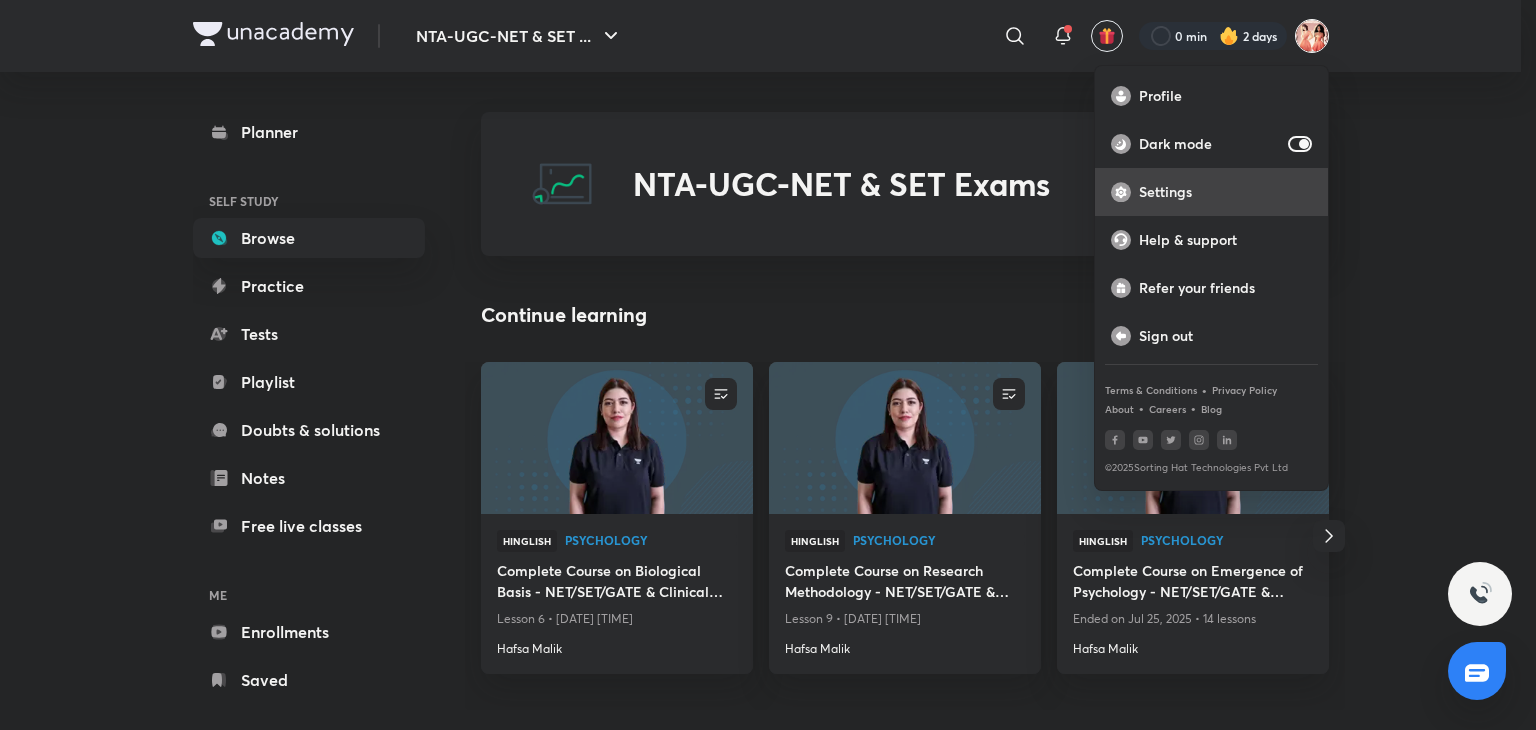 click on "Settings" at bounding box center [1225, 192] 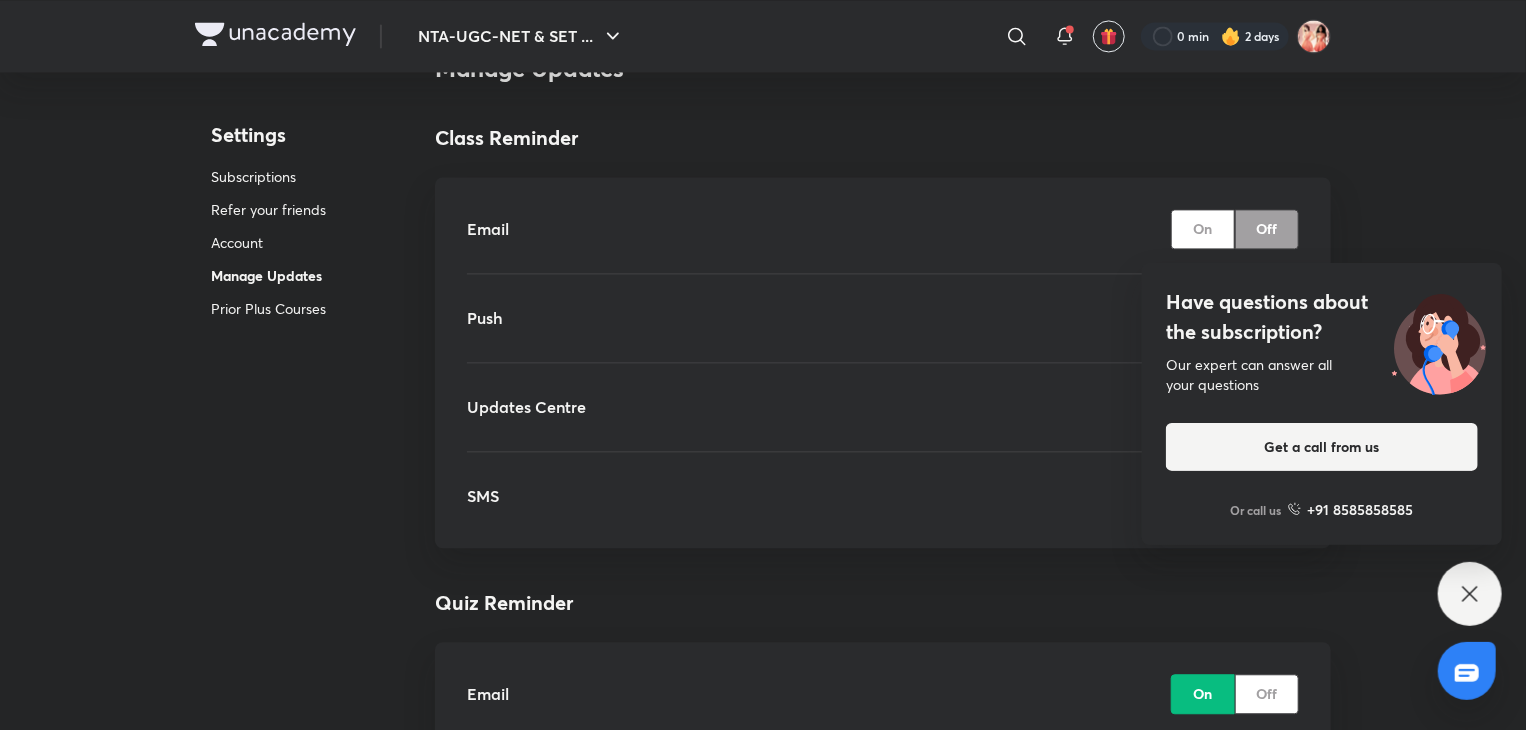 scroll, scrollTop: 2386, scrollLeft: 0, axis: vertical 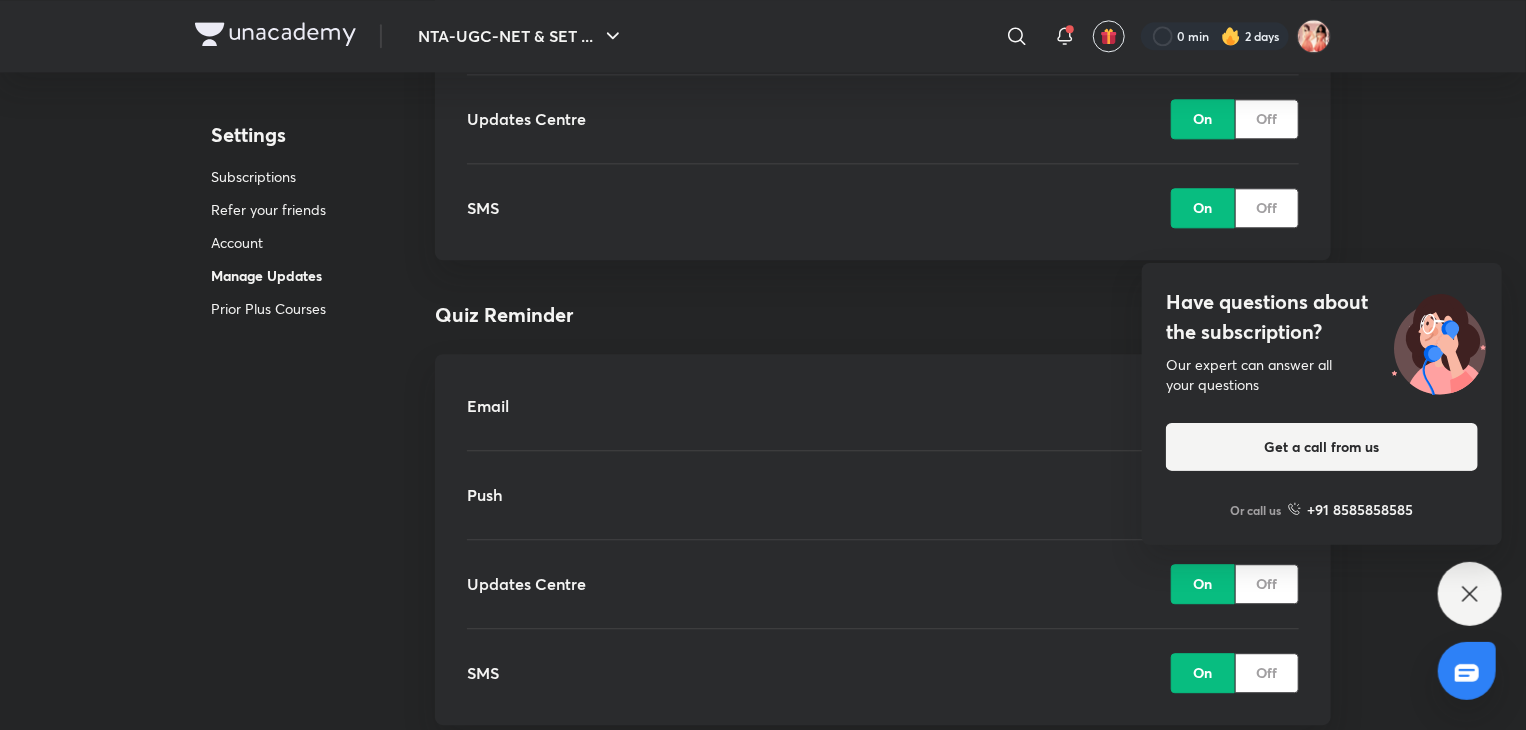 click on "Account" at bounding box center (268, 248) 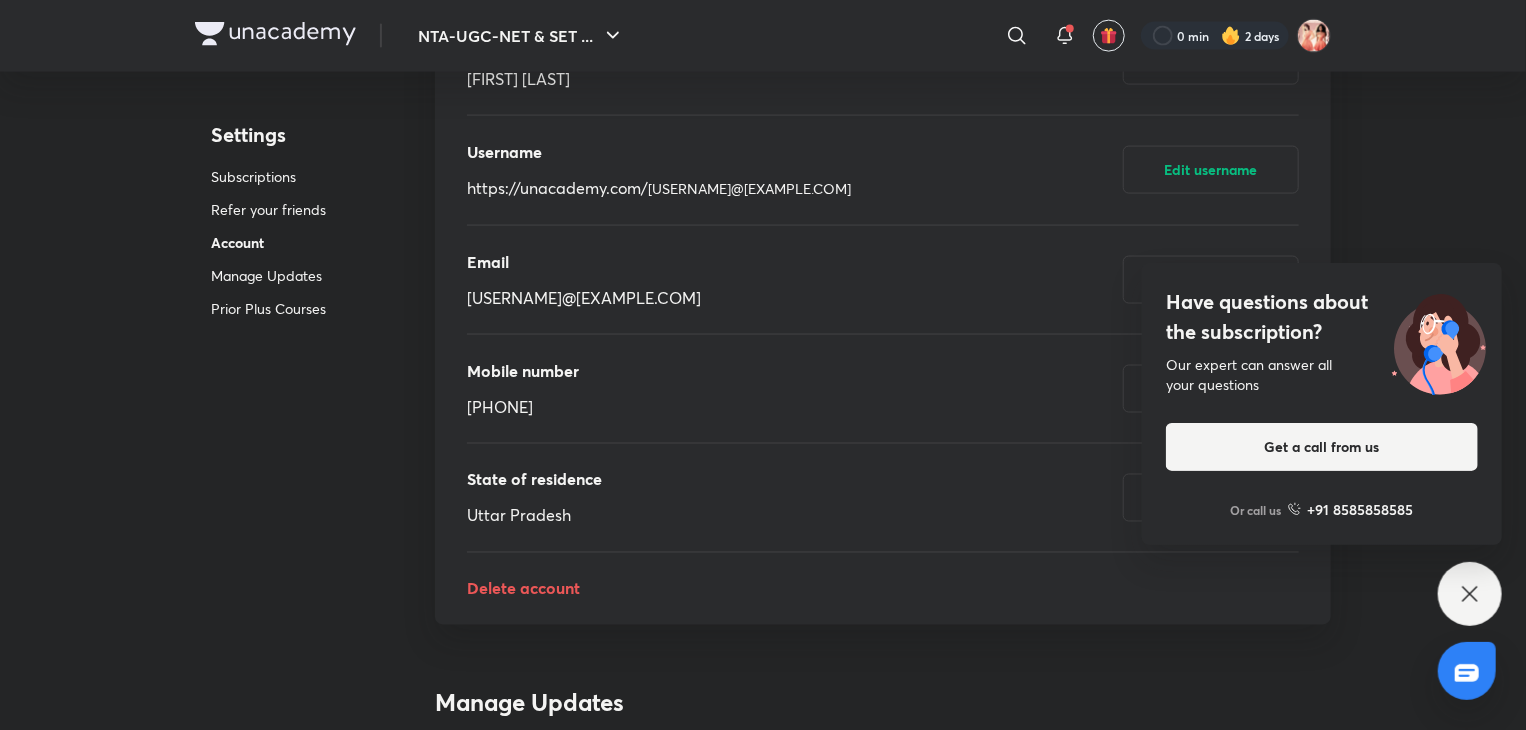 scroll, scrollTop: 1208, scrollLeft: 0, axis: vertical 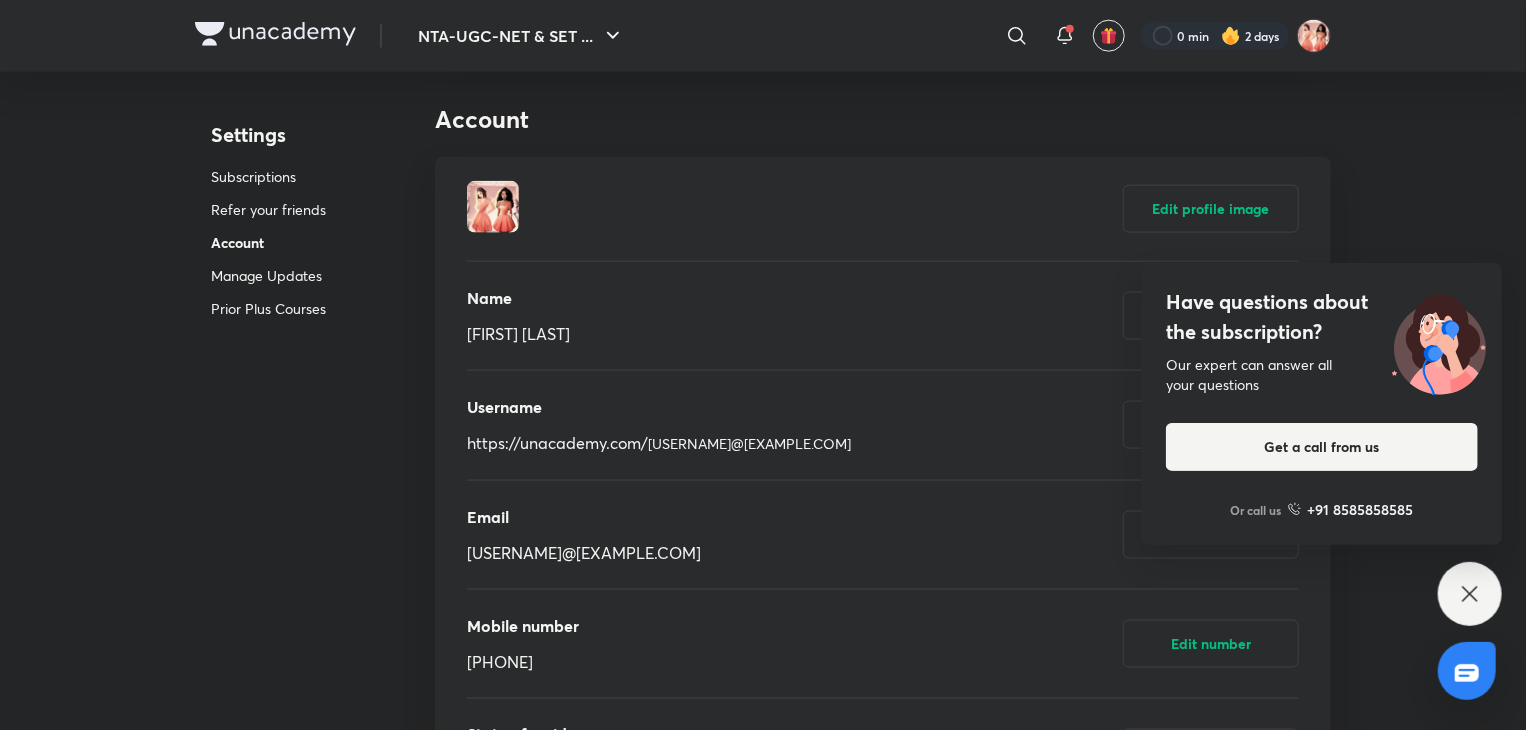 click on "Have questions about the subscription? Our expert can answer all your questions Get a call from us Or call us +91 8585858585" at bounding box center [1470, 594] 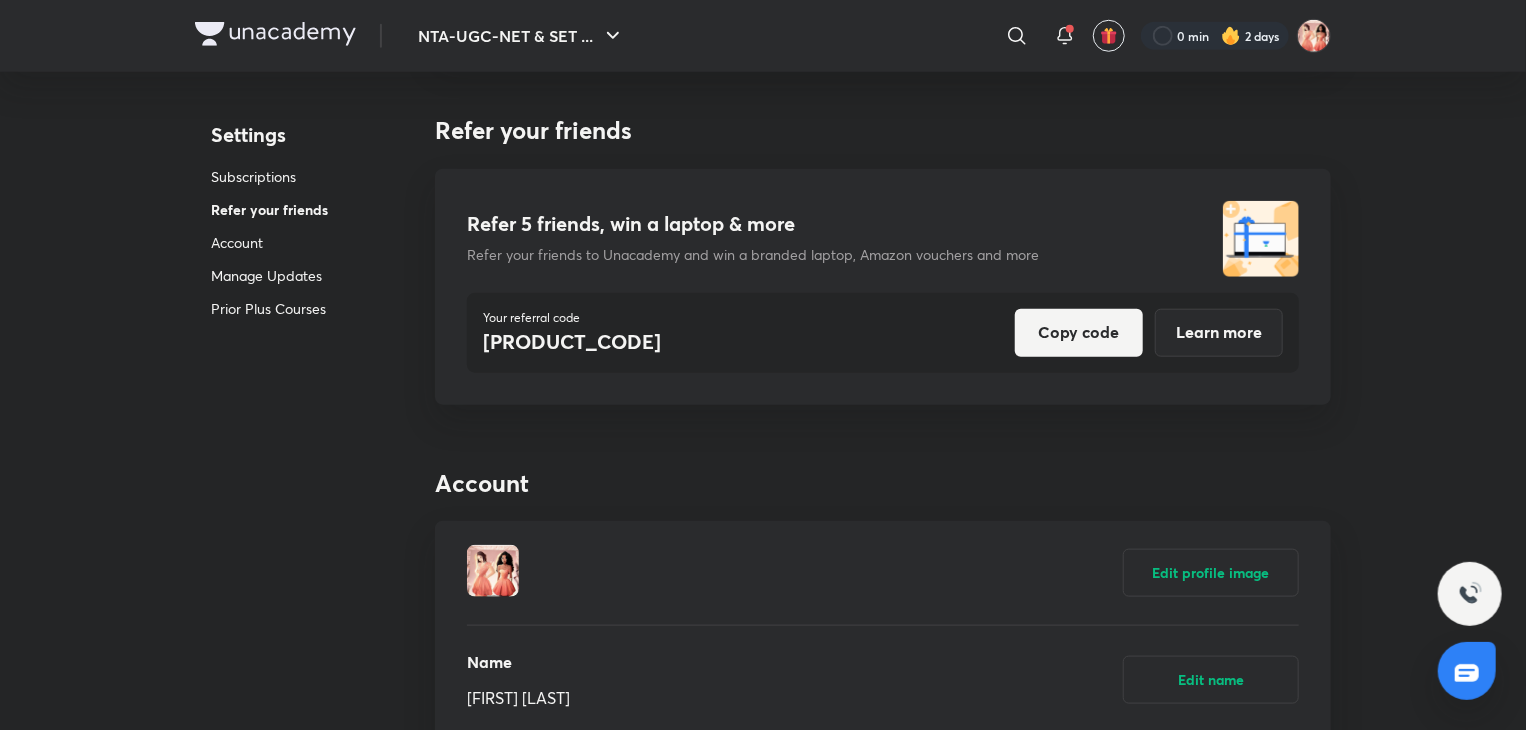 scroll, scrollTop: 825, scrollLeft: 0, axis: vertical 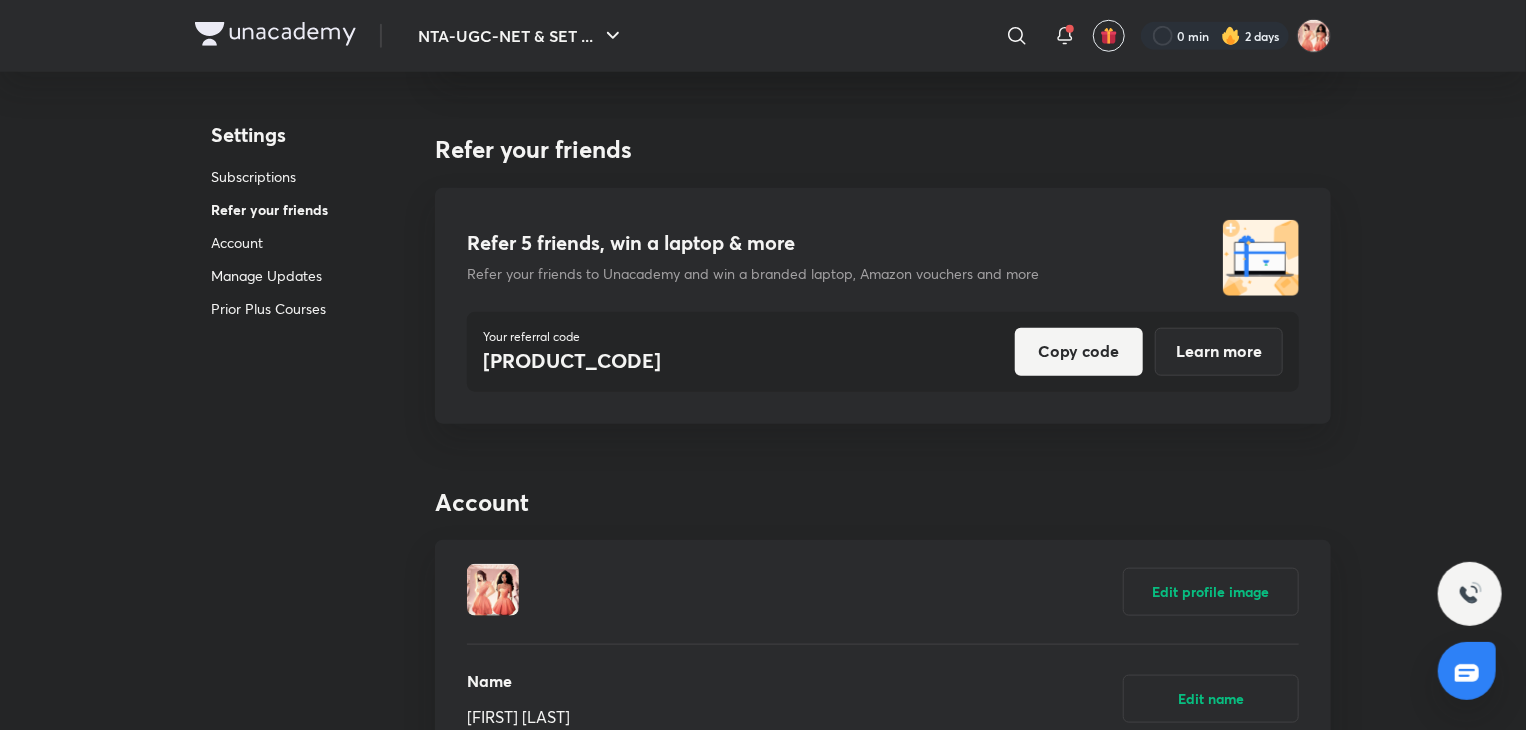 click on "Subscriptions" at bounding box center (269, 176) 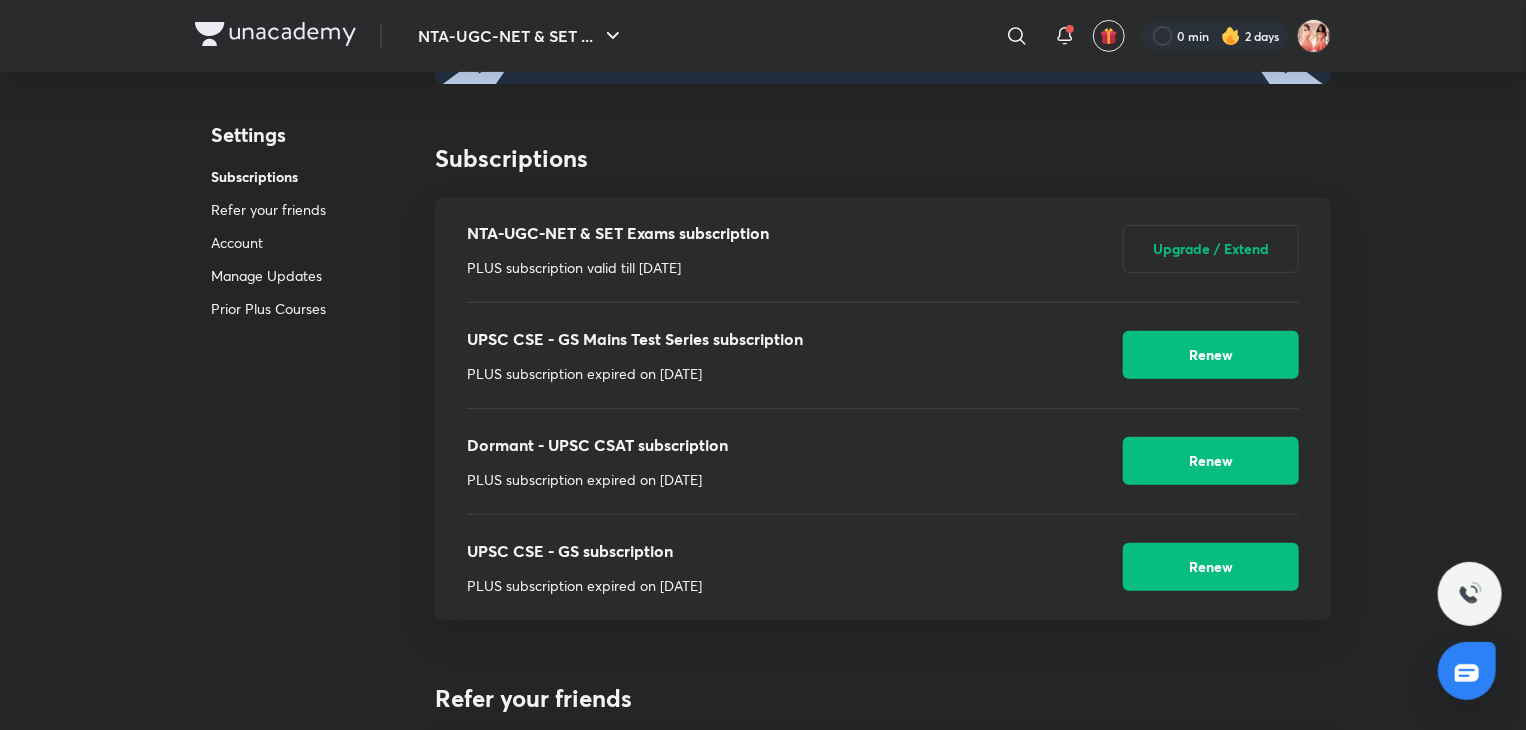 scroll, scrollTop: 791, scrollLeft: 0, axis: vertical 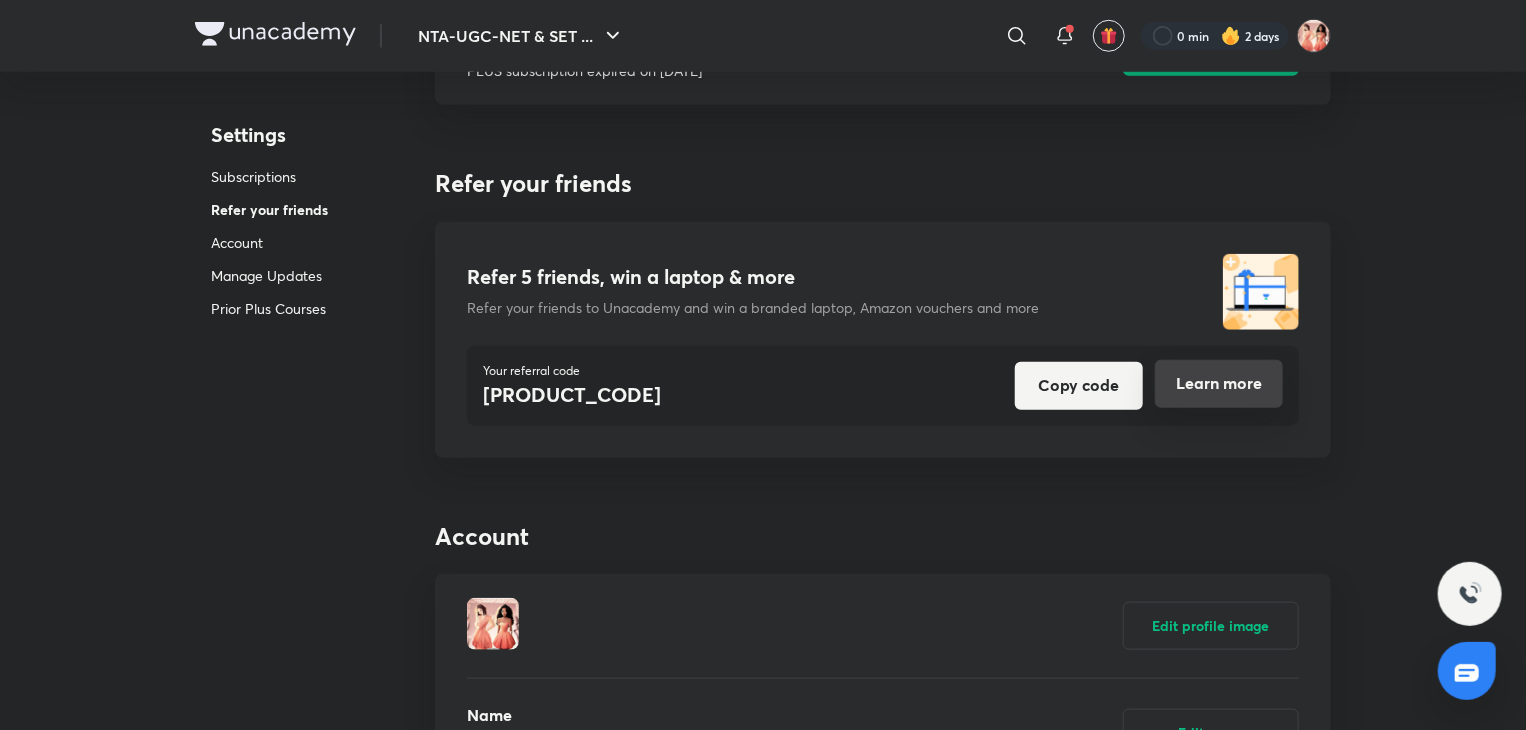 click on "Learn more" at bounding box center (1219, 384) 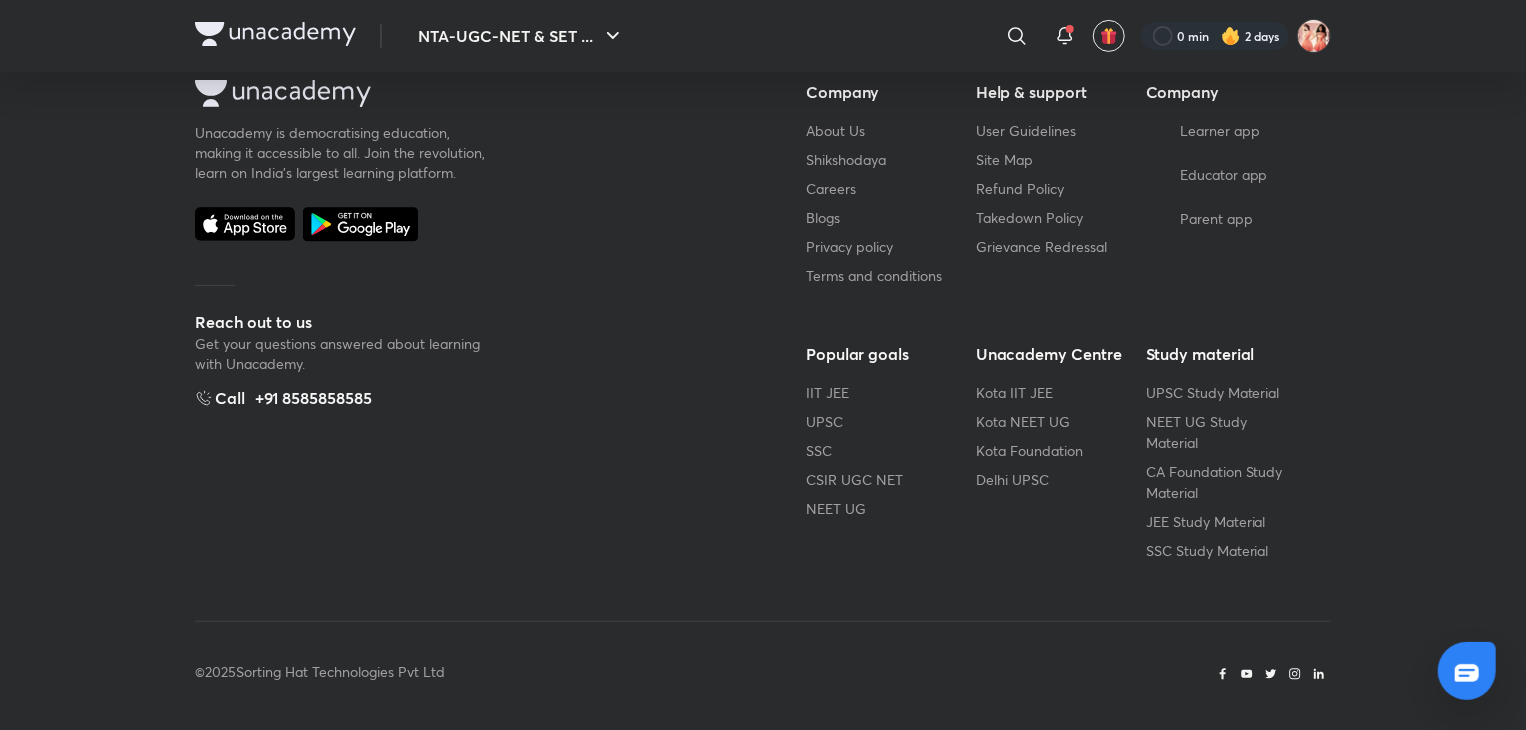 scroll, scrollTop: 0, scrollLeft: 0, axis: both 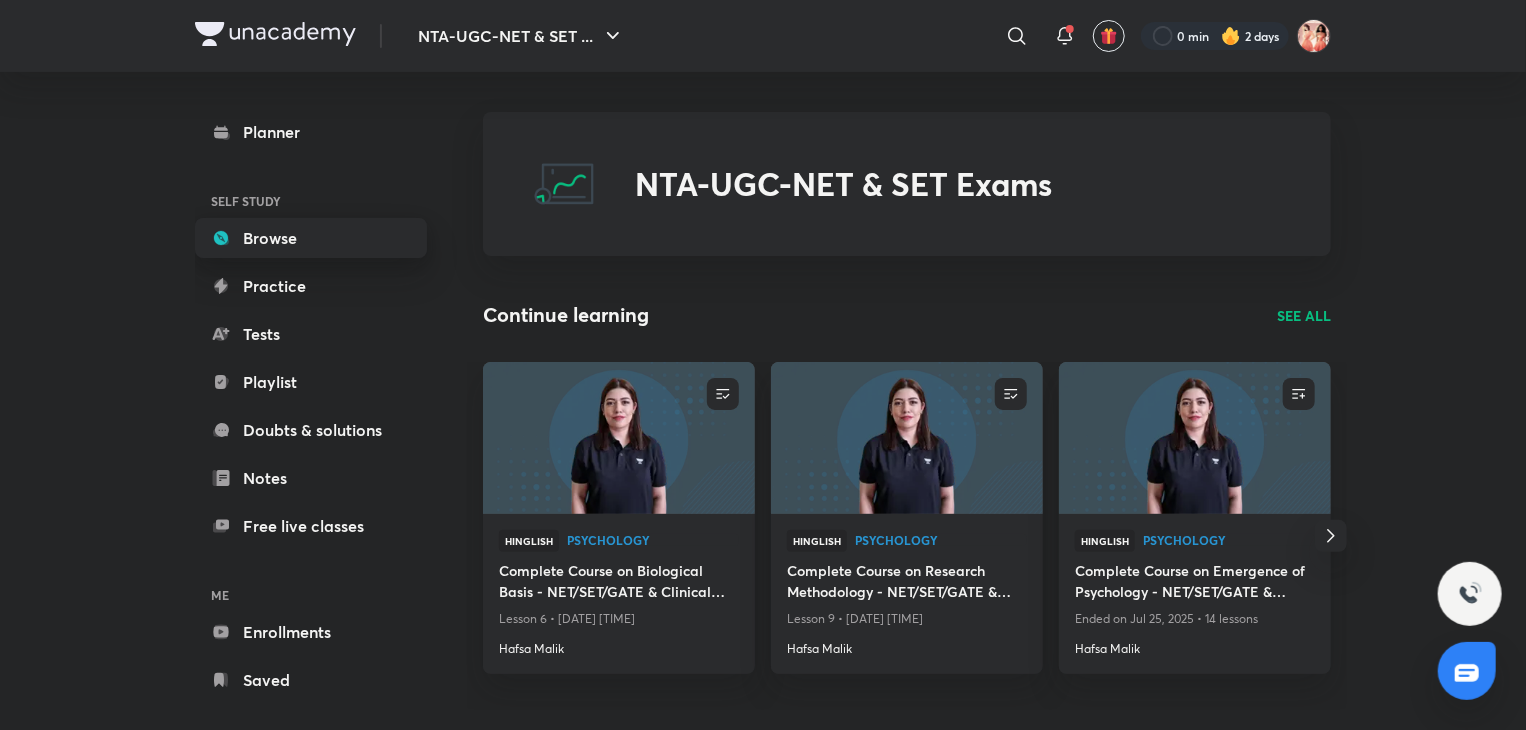 click on "Browse" at bounding box center [311, 238] 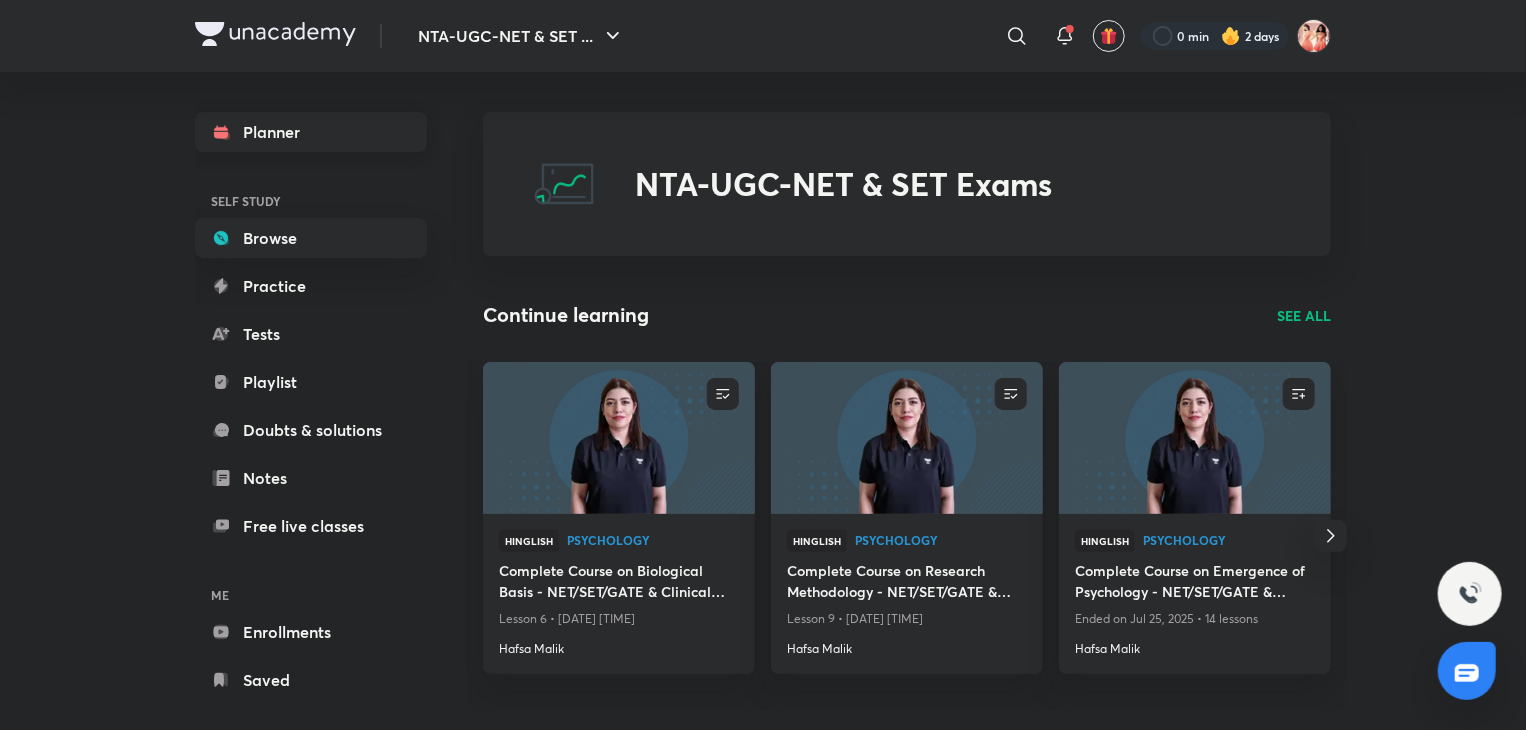 click on "Planner" at bounding box center [311, 132] 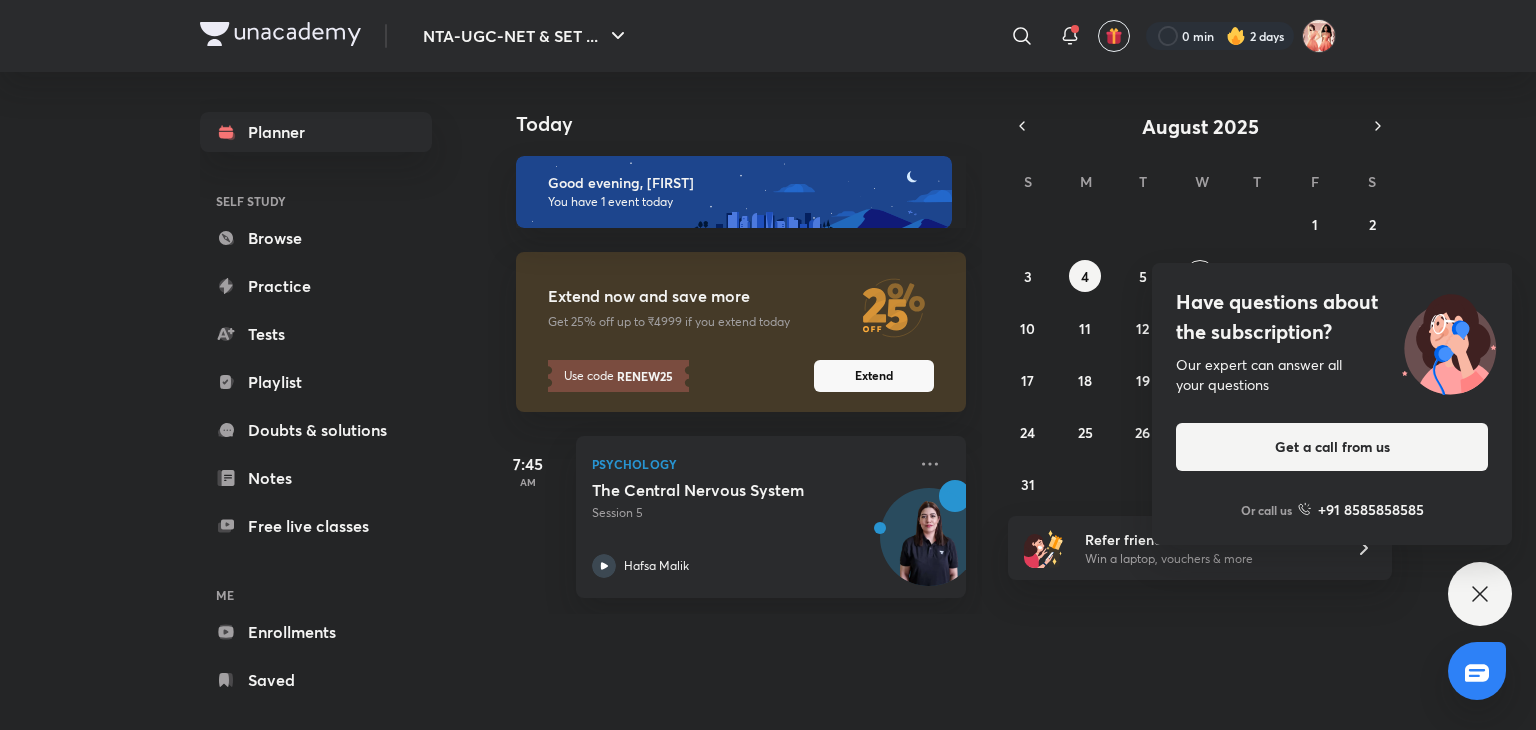 click 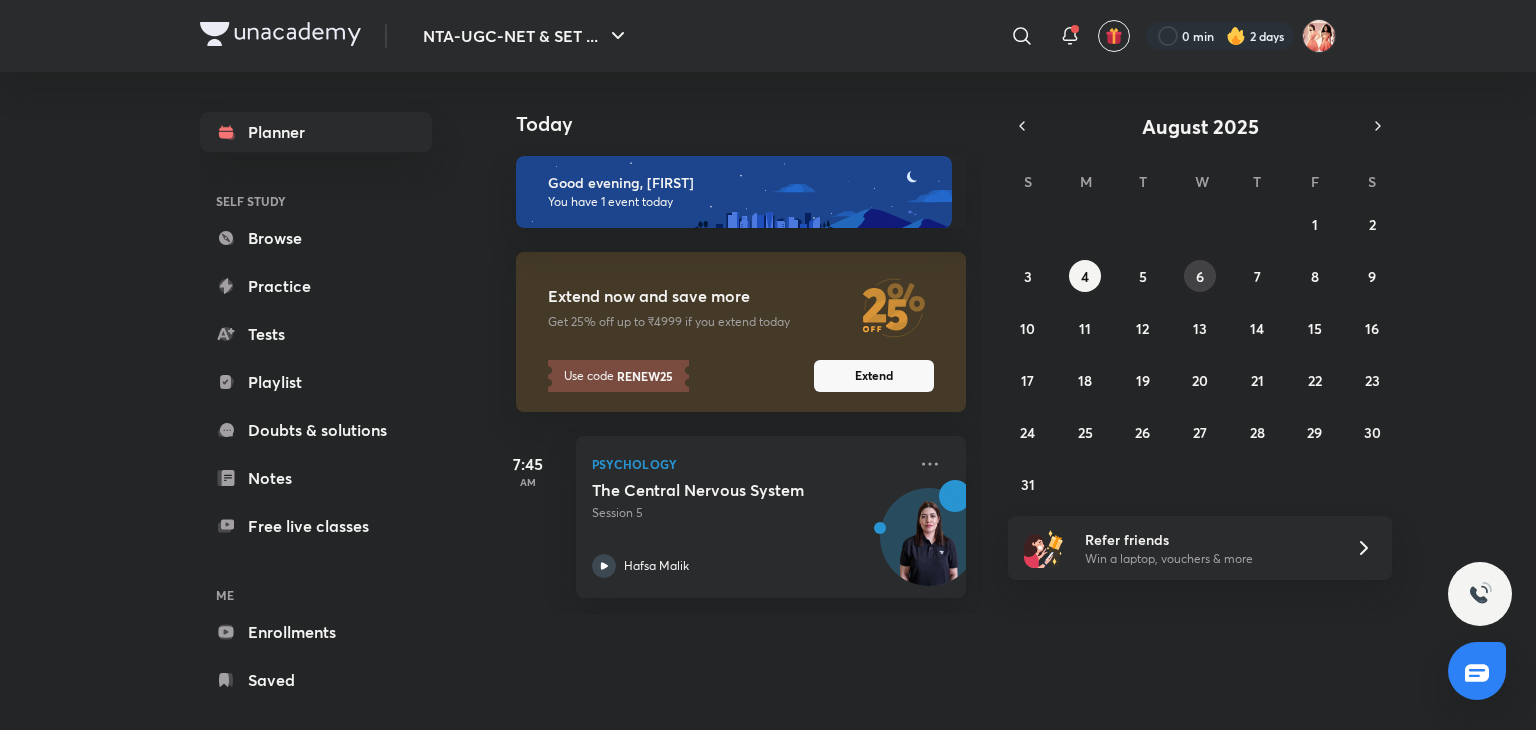 click on "6" at bounding box center (1200, 276) 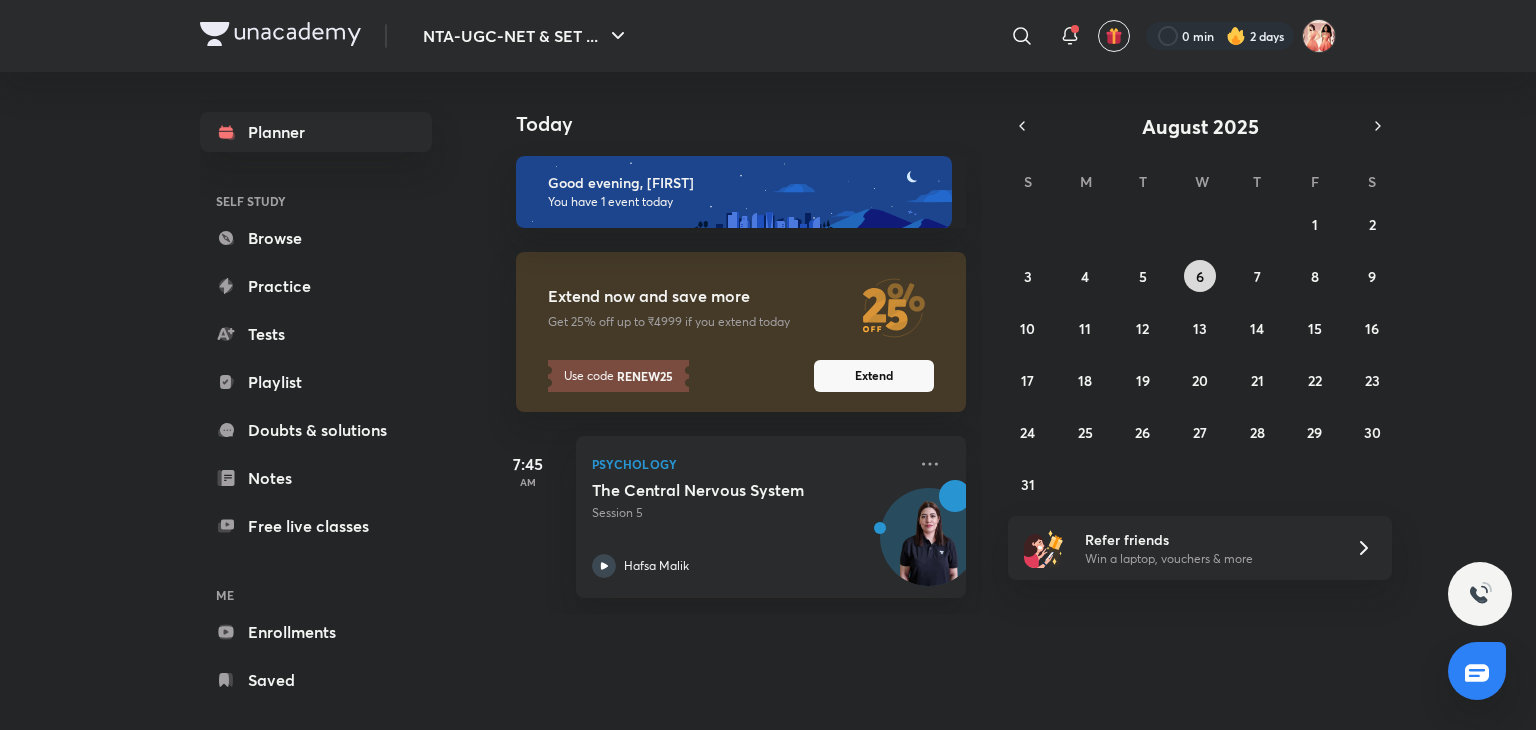 click on "6" at bounding box center [1200, 276] 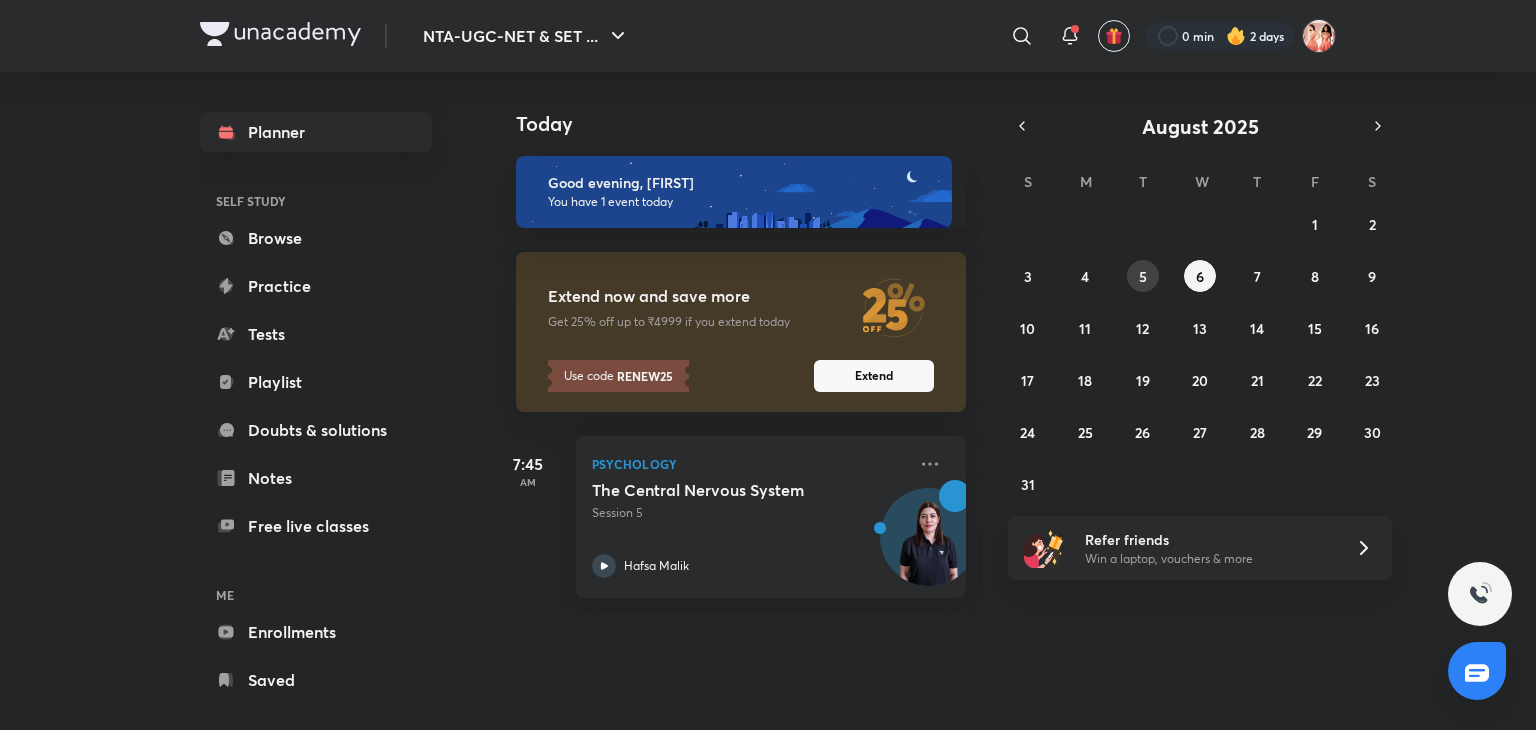 click on "5" at bounding box center [1143, 276] 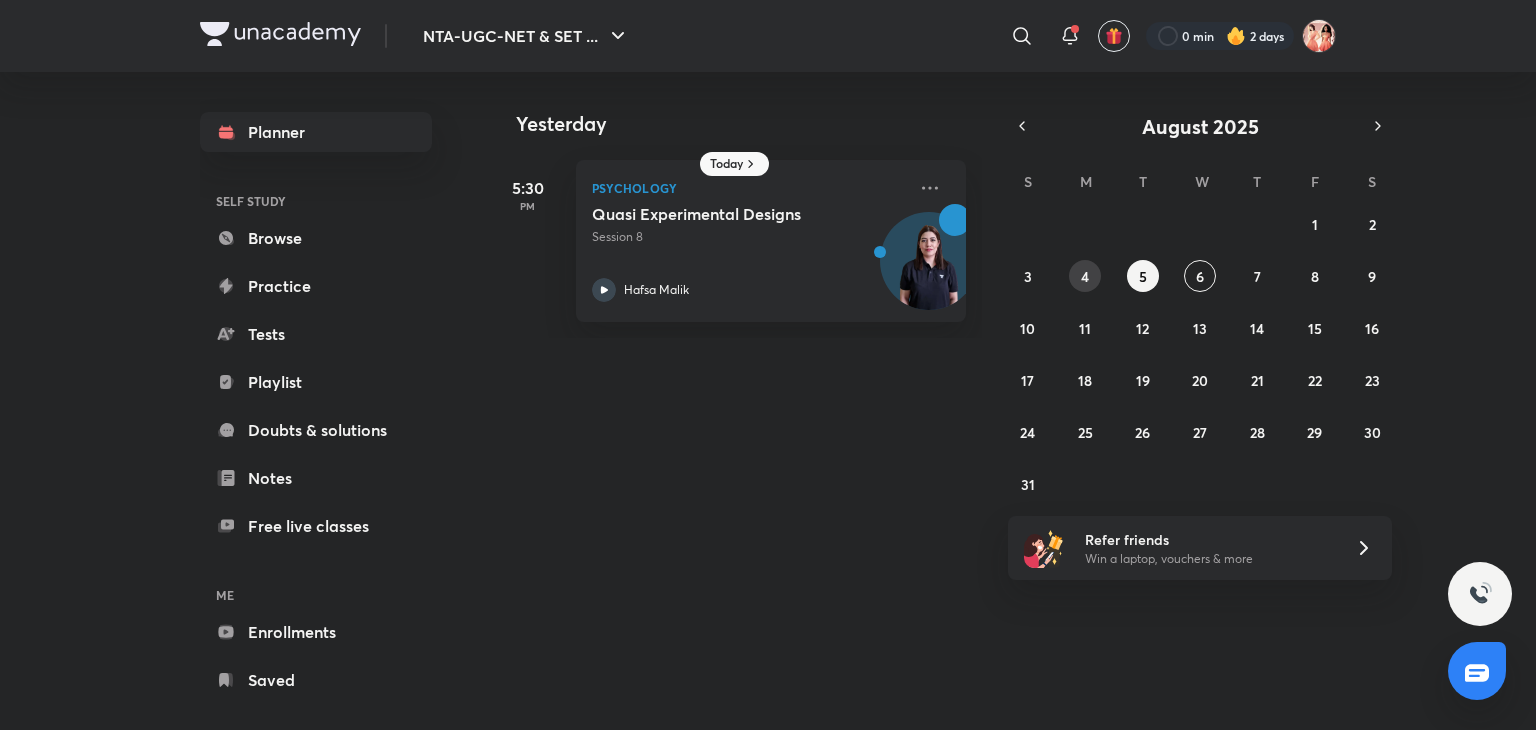 click on "4" at bounding box center [1085, 276] 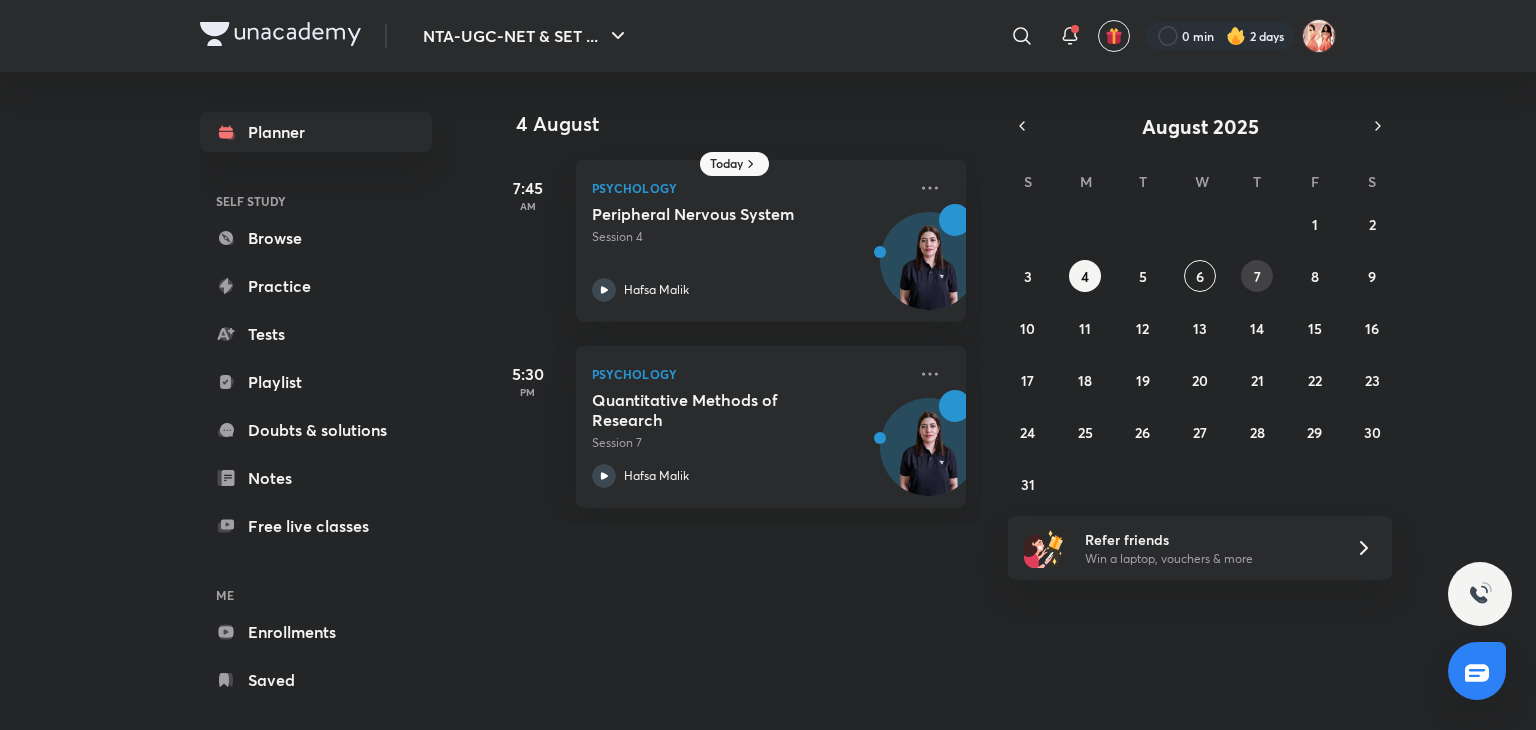click on "7" at bounding box center [1257, 276] 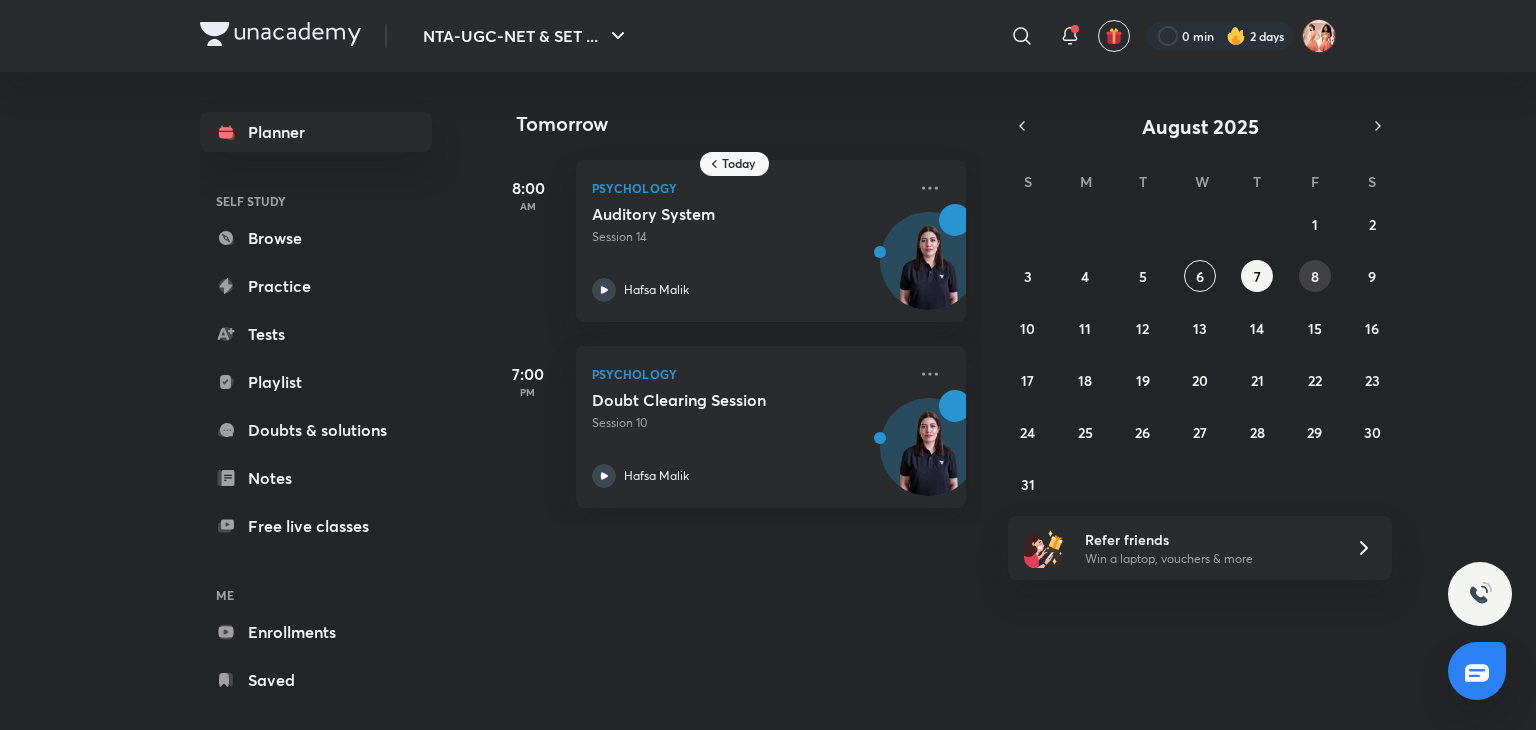 click on "8" at bounding box center [1315, 276] 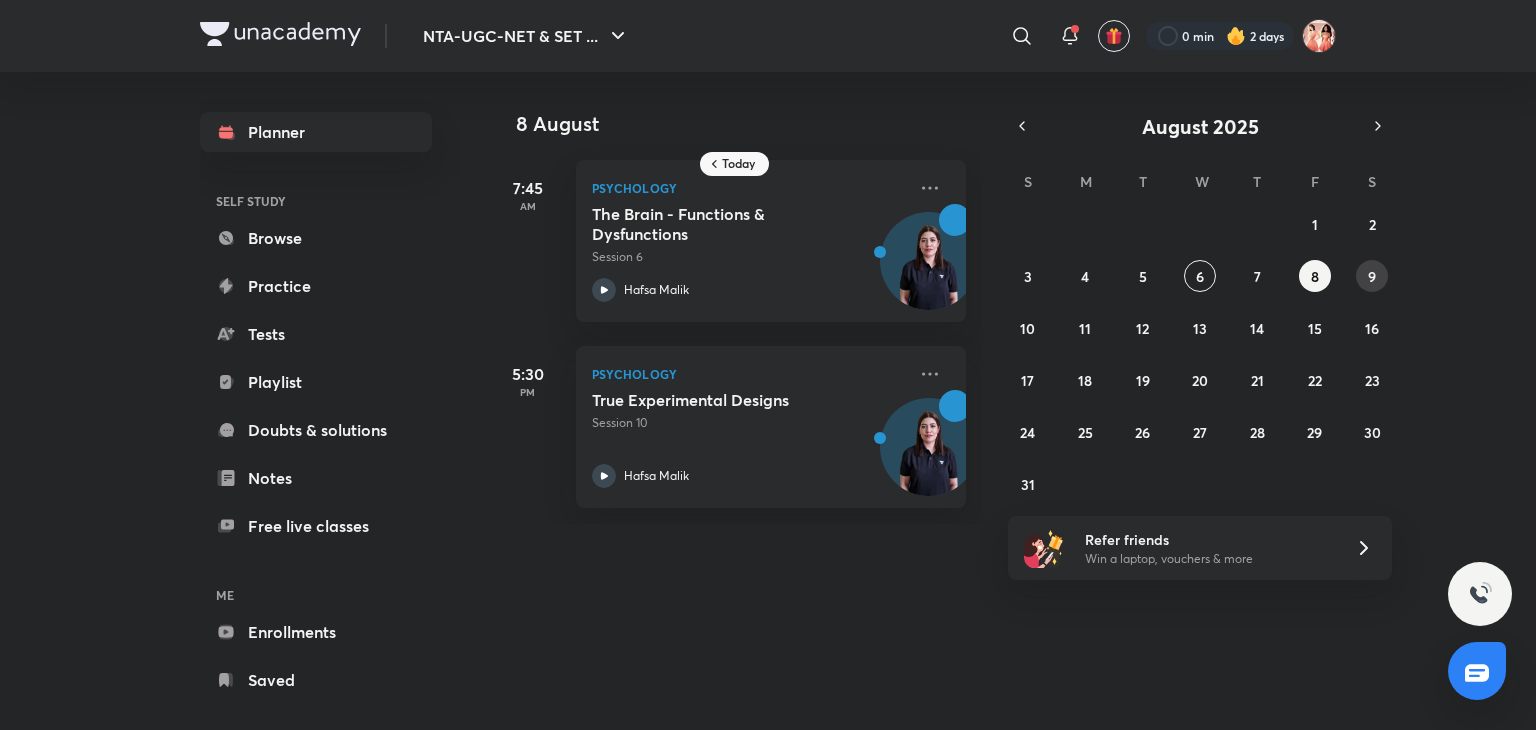 click on "9" at bounding box center [1372, 276] 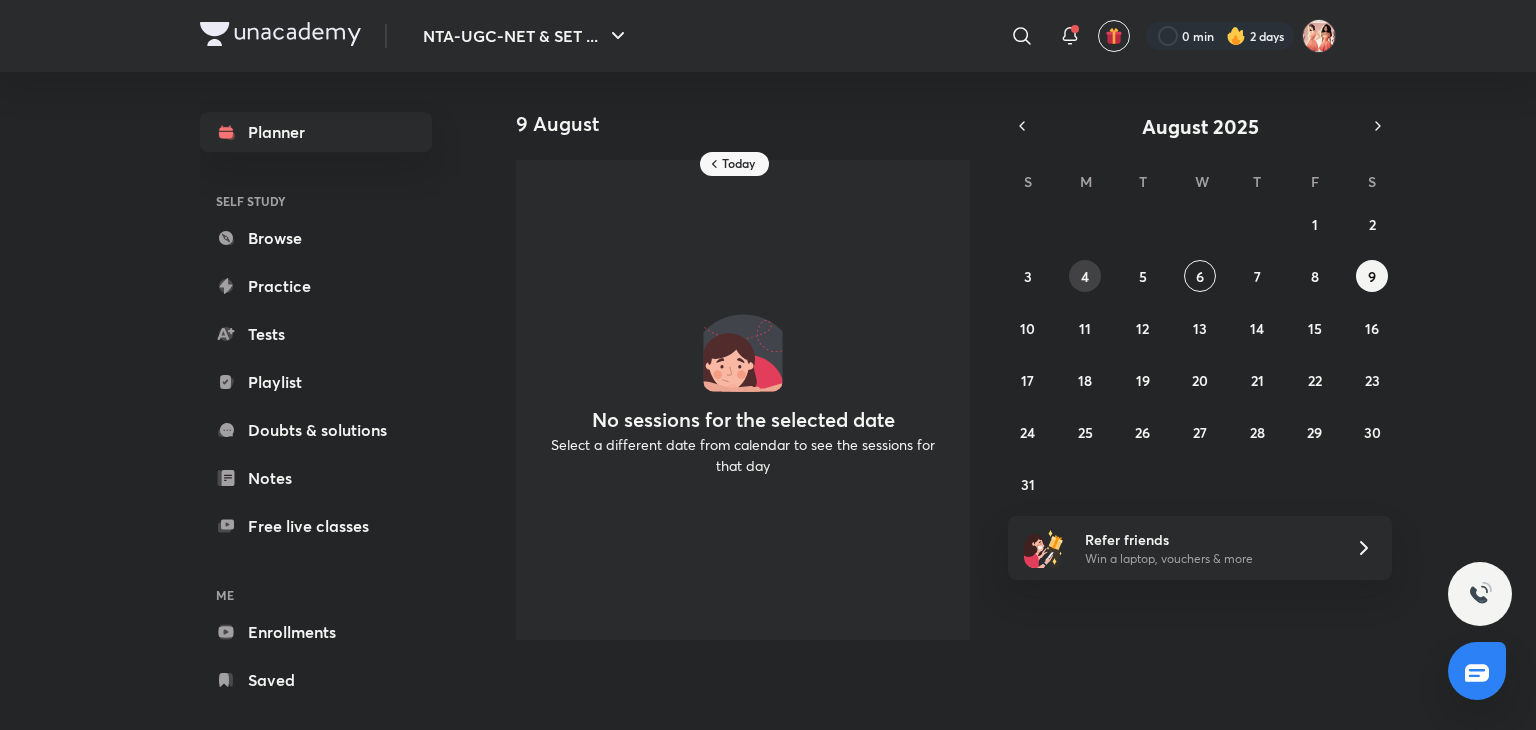 click on "4" at bounding box center (1085, 276) 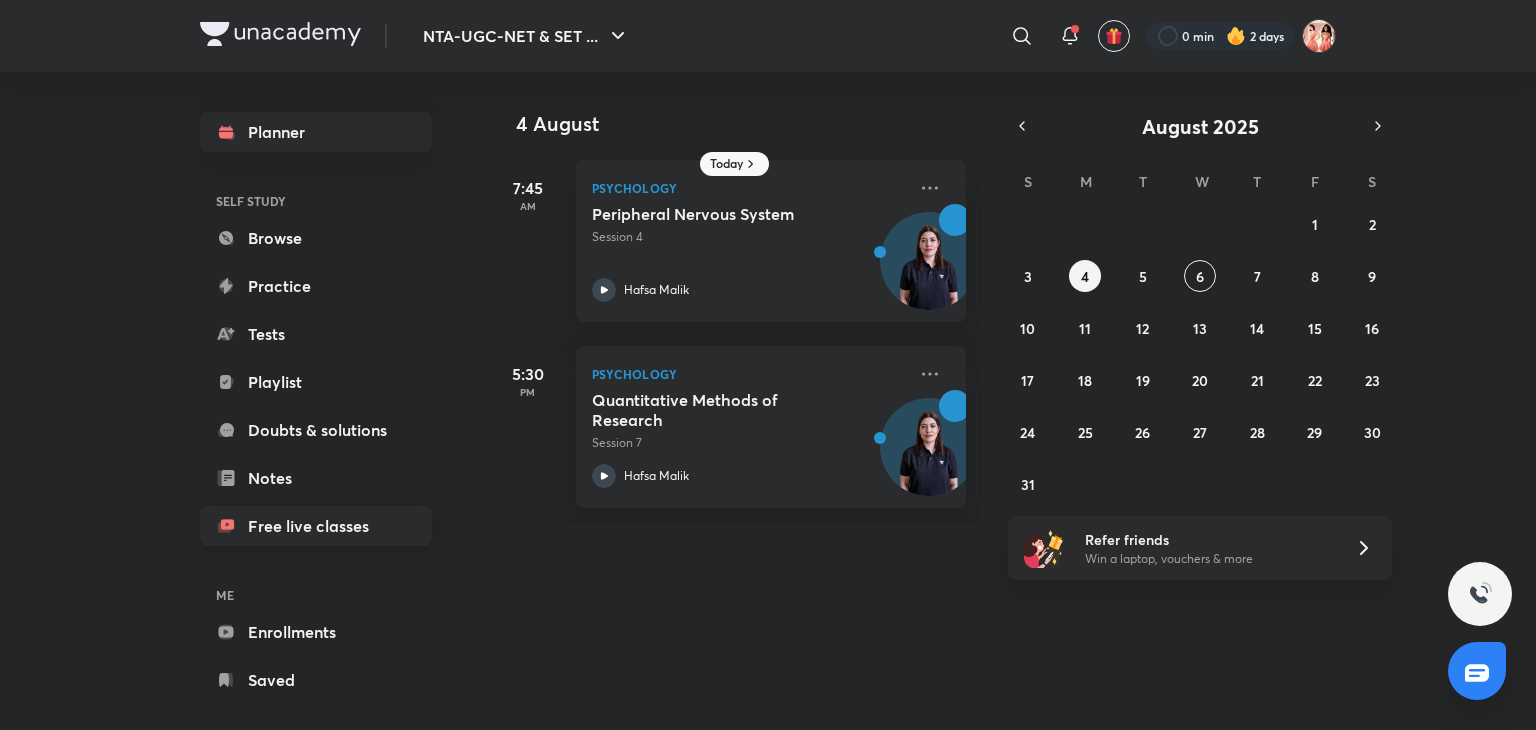 click on "Free live classes" at bounding box center (316, 526) 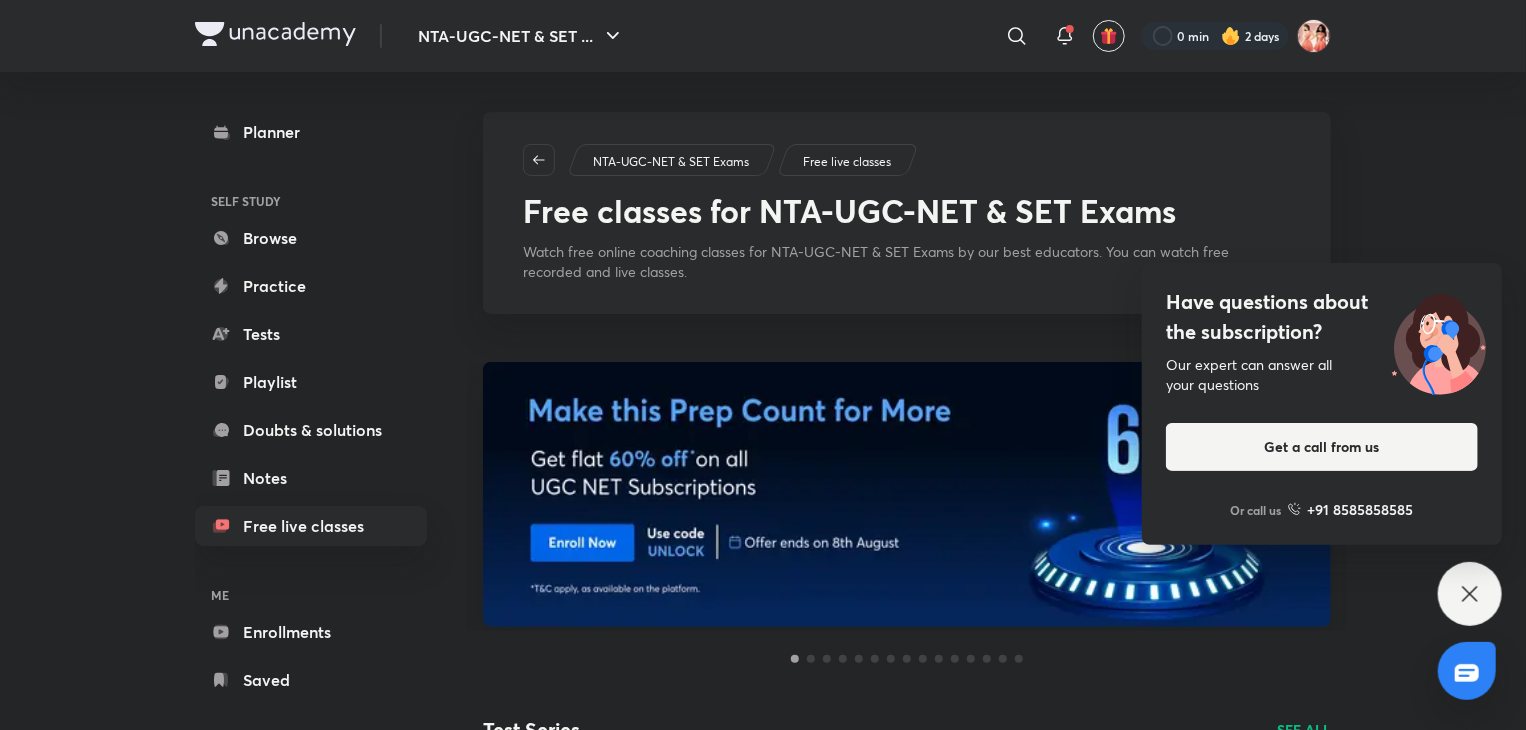 click on "Have questions about the subscription? Our expert can answer all your questions Get a call from us Or call us +91 8585858585" at bounding box center [1470, 594] 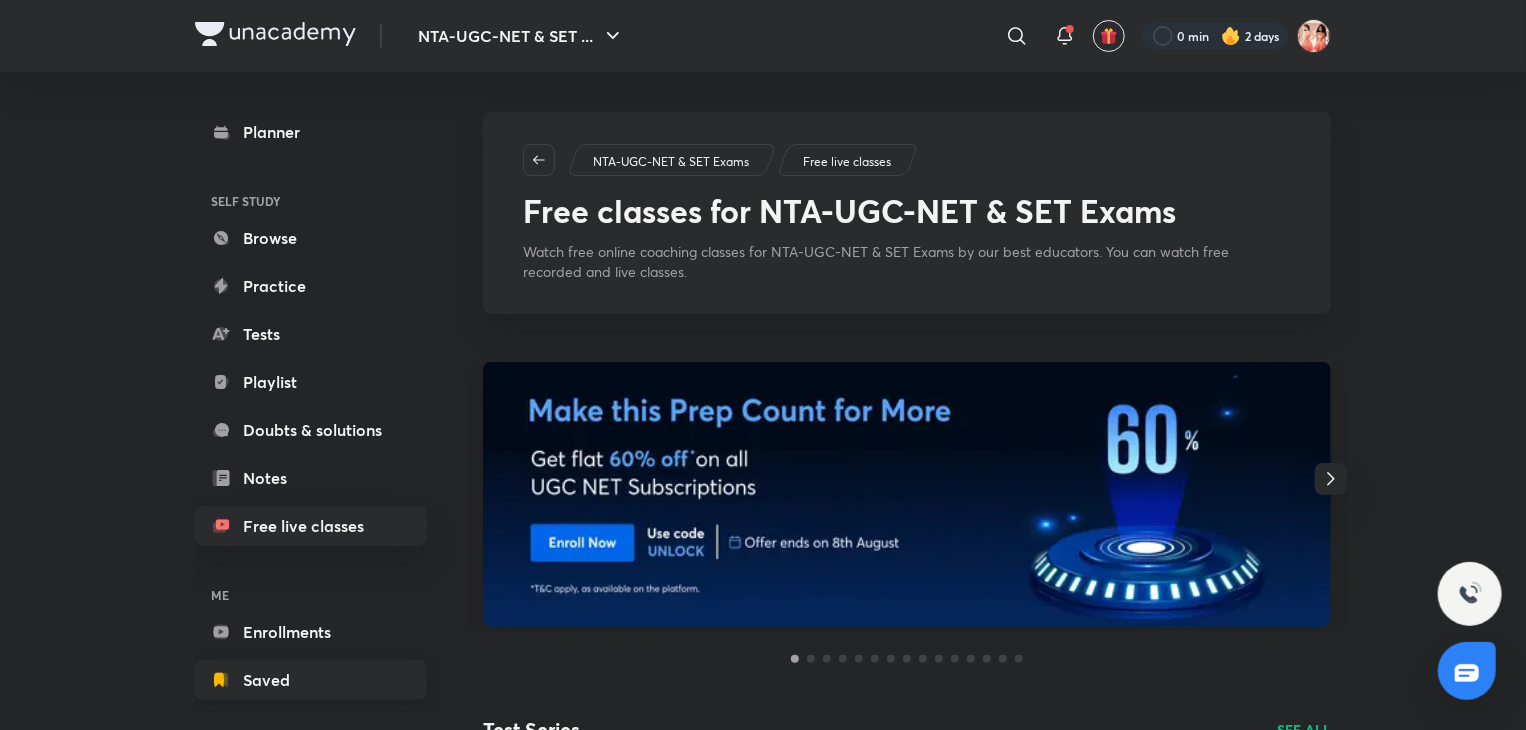 click on "Saved" at bounding box center [311, 680] 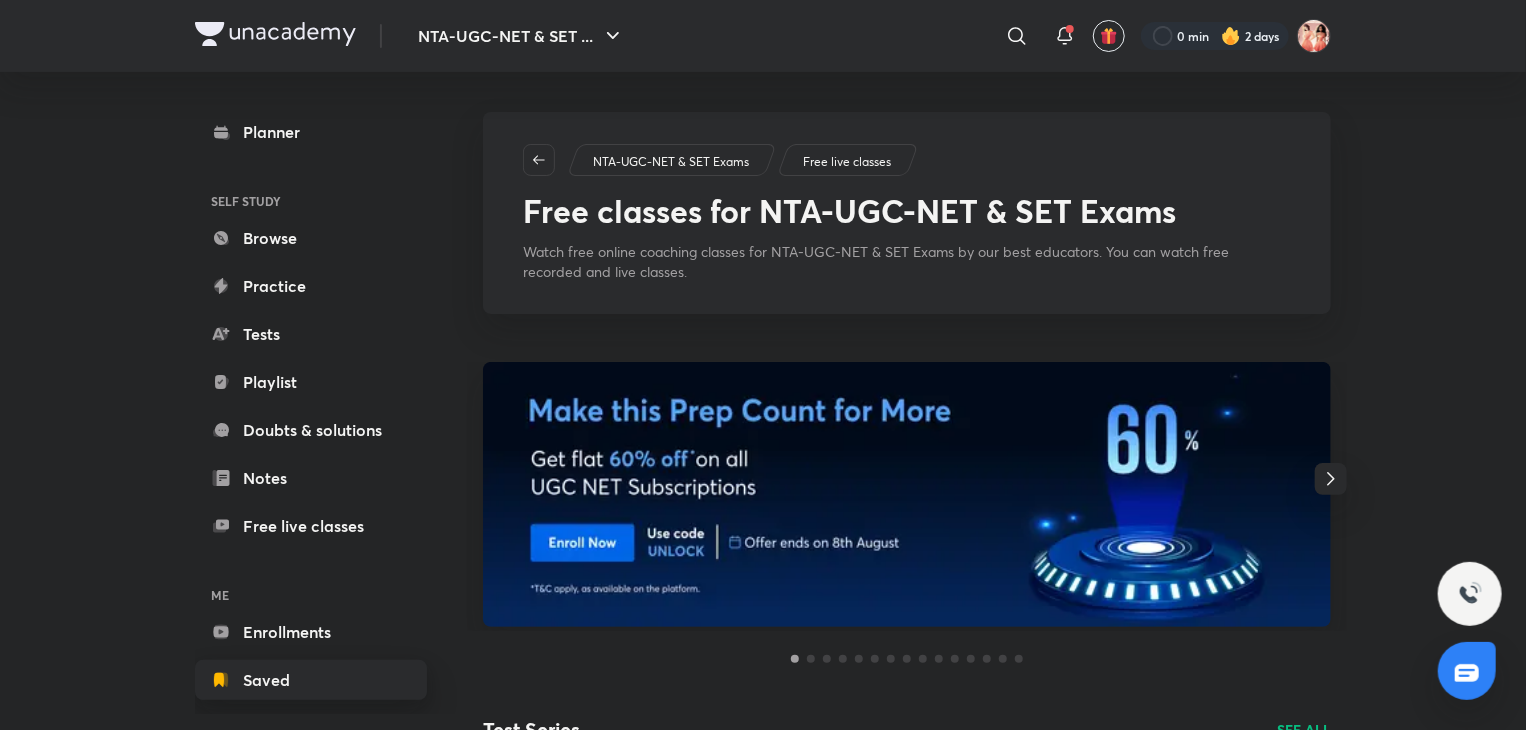 scroll, scrollTop: 26, scrollLeft: 0, axis: vertical 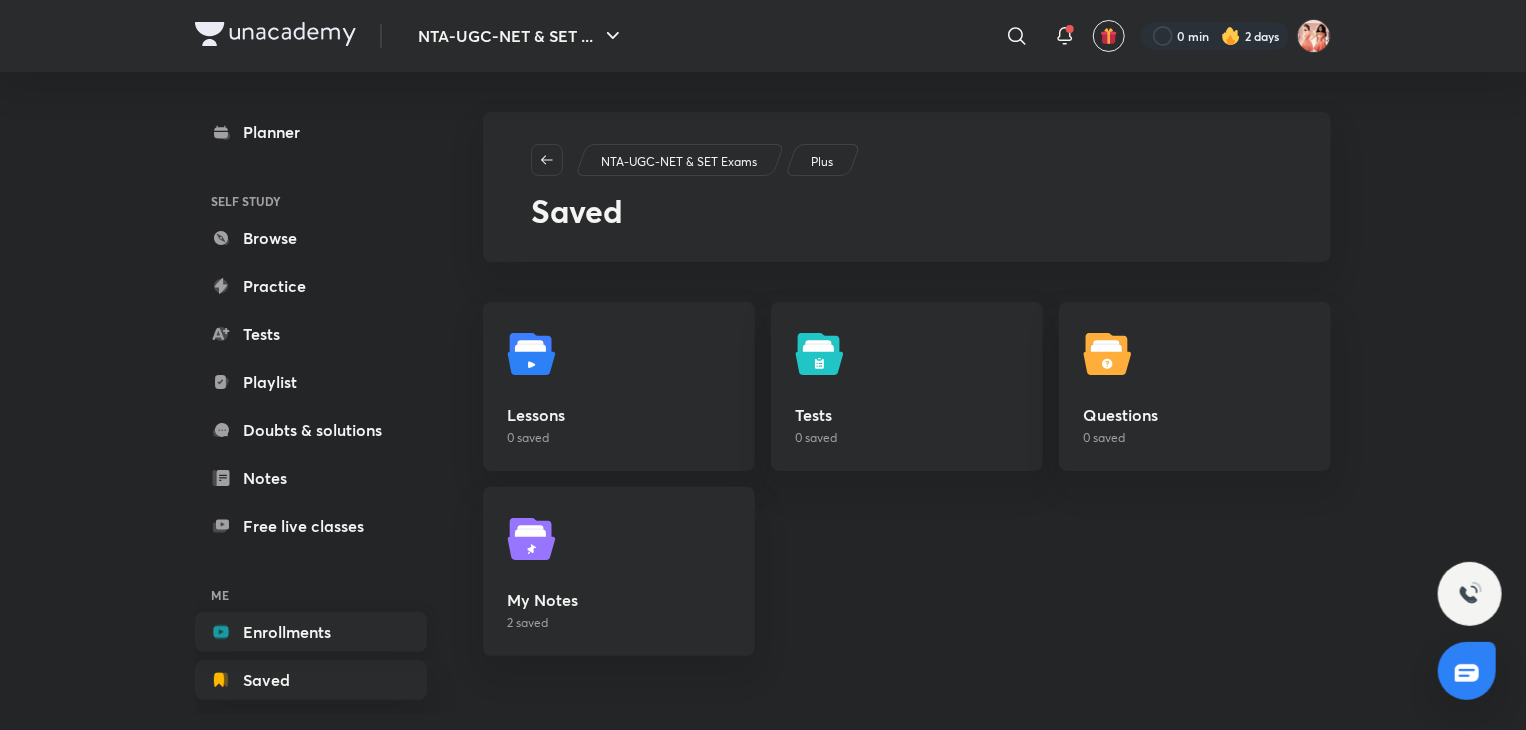 click on "Enrollments" at bounding box center (311, 632) 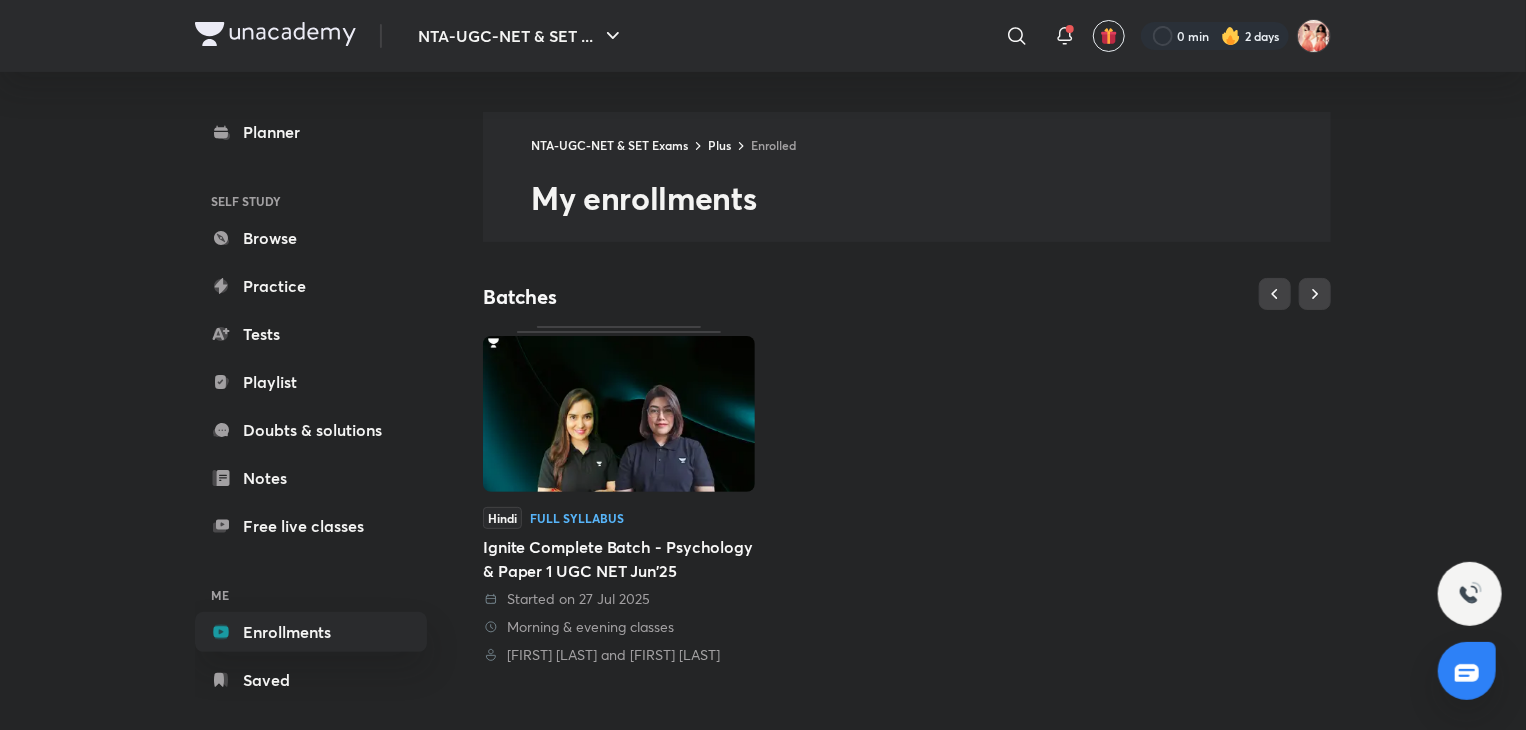 scroll, scrollTop: 446, scrollLeft: 0, axis: vertical 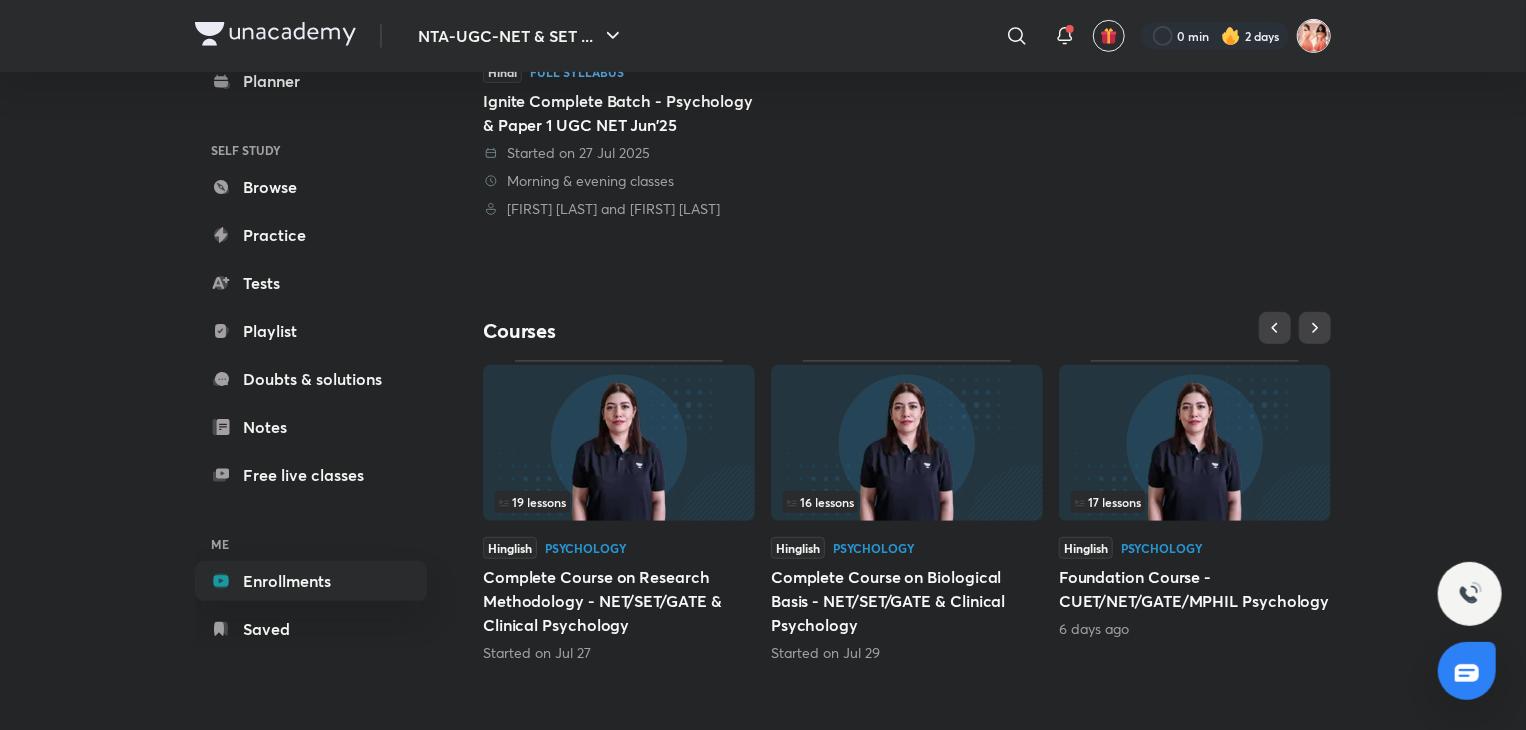 click at bounding box center [1314, 36] 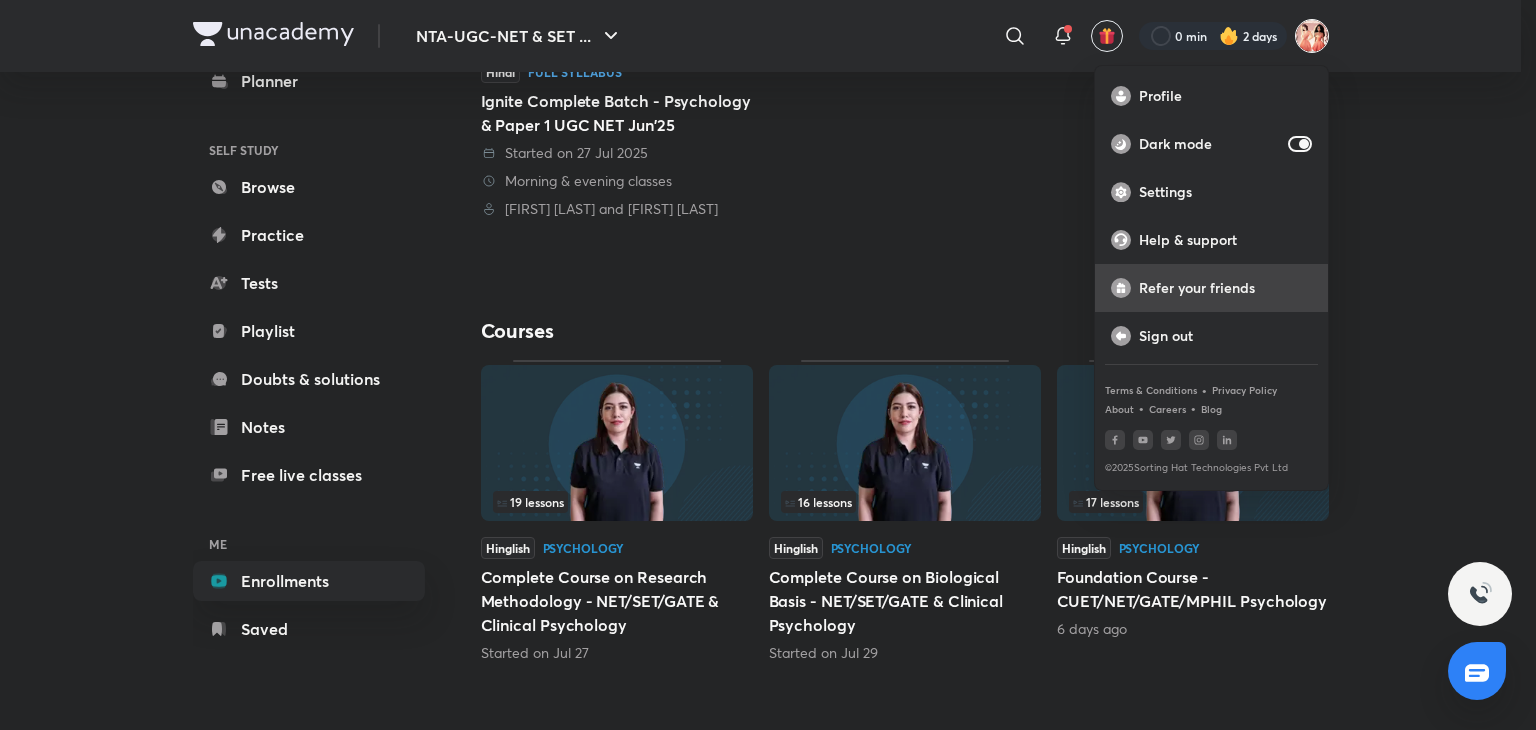 click on "Refer your friends" at bounding box center (1211, 288) 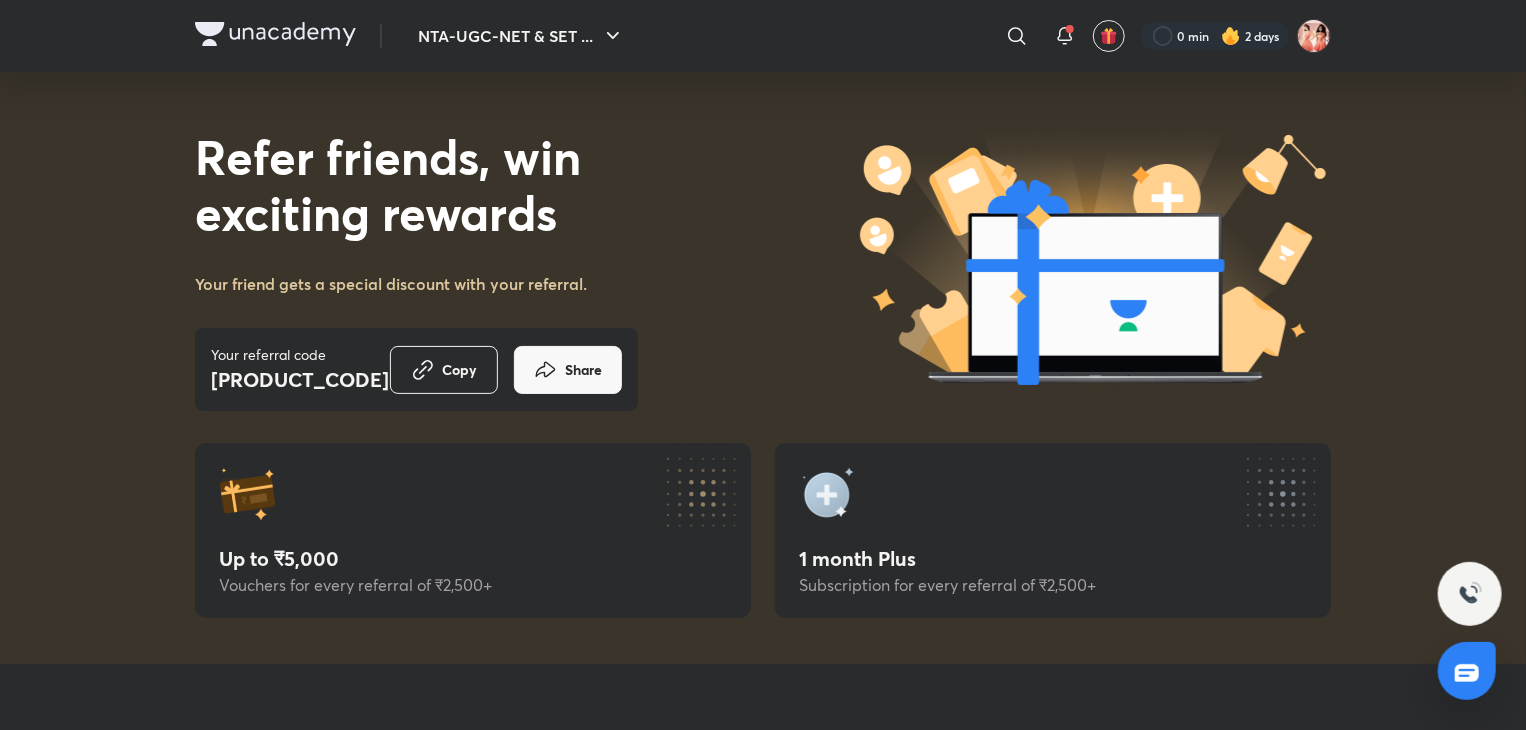 scroll, scrollTop: 0, scrollLeft: 0, axis: both 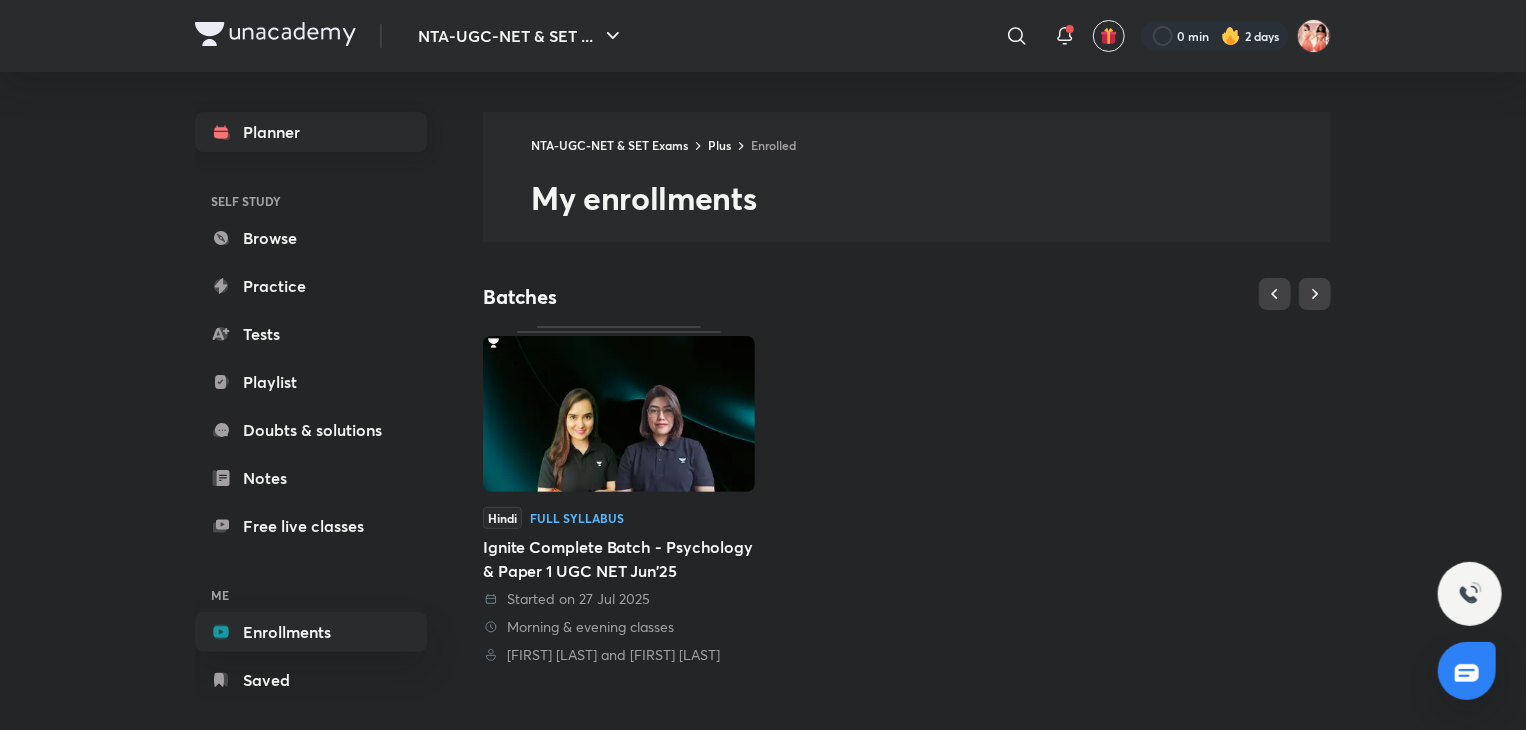 click on "Planner" at bounding box center (311, 132) 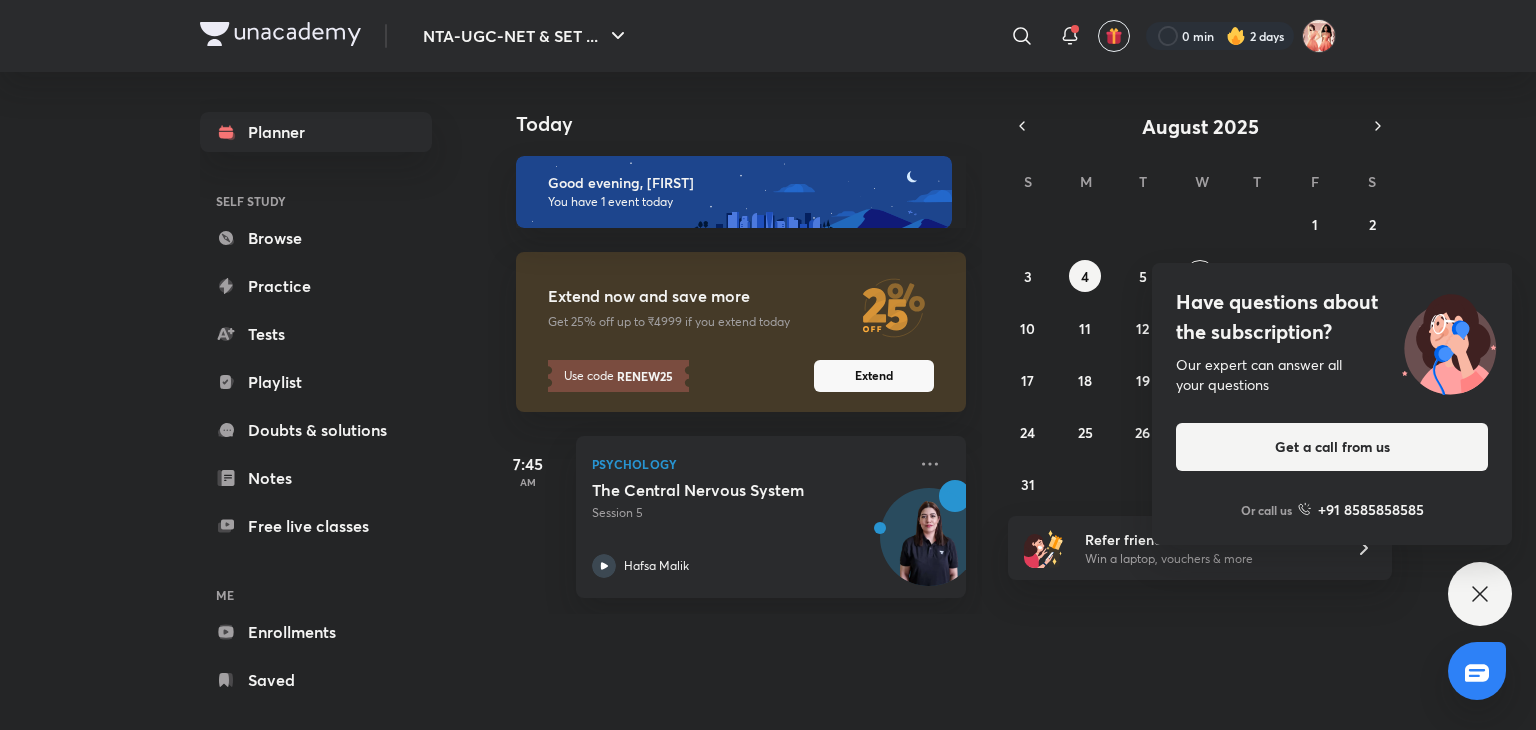 click 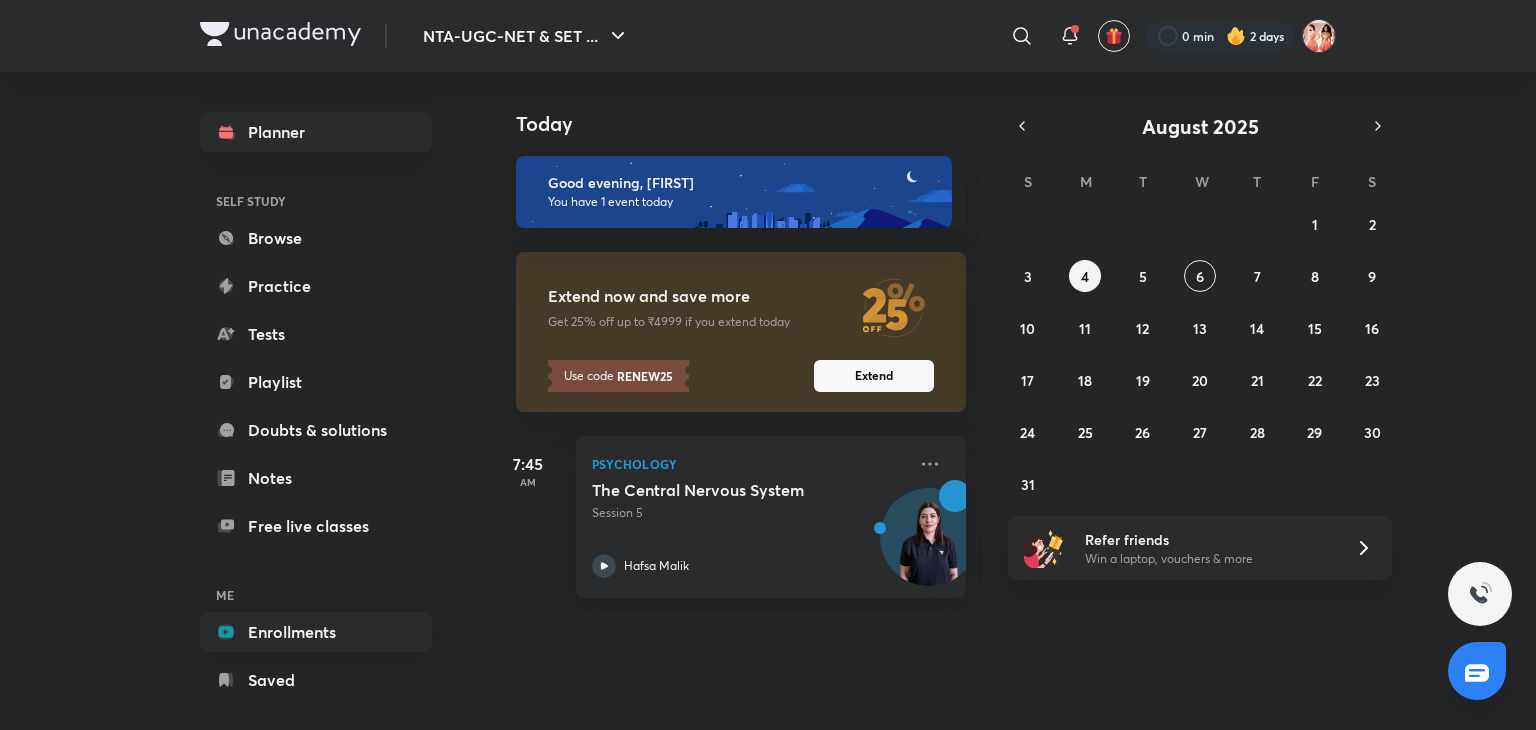 scroll, scrollTop: 26, scrollLeft: 0, axis: vertical 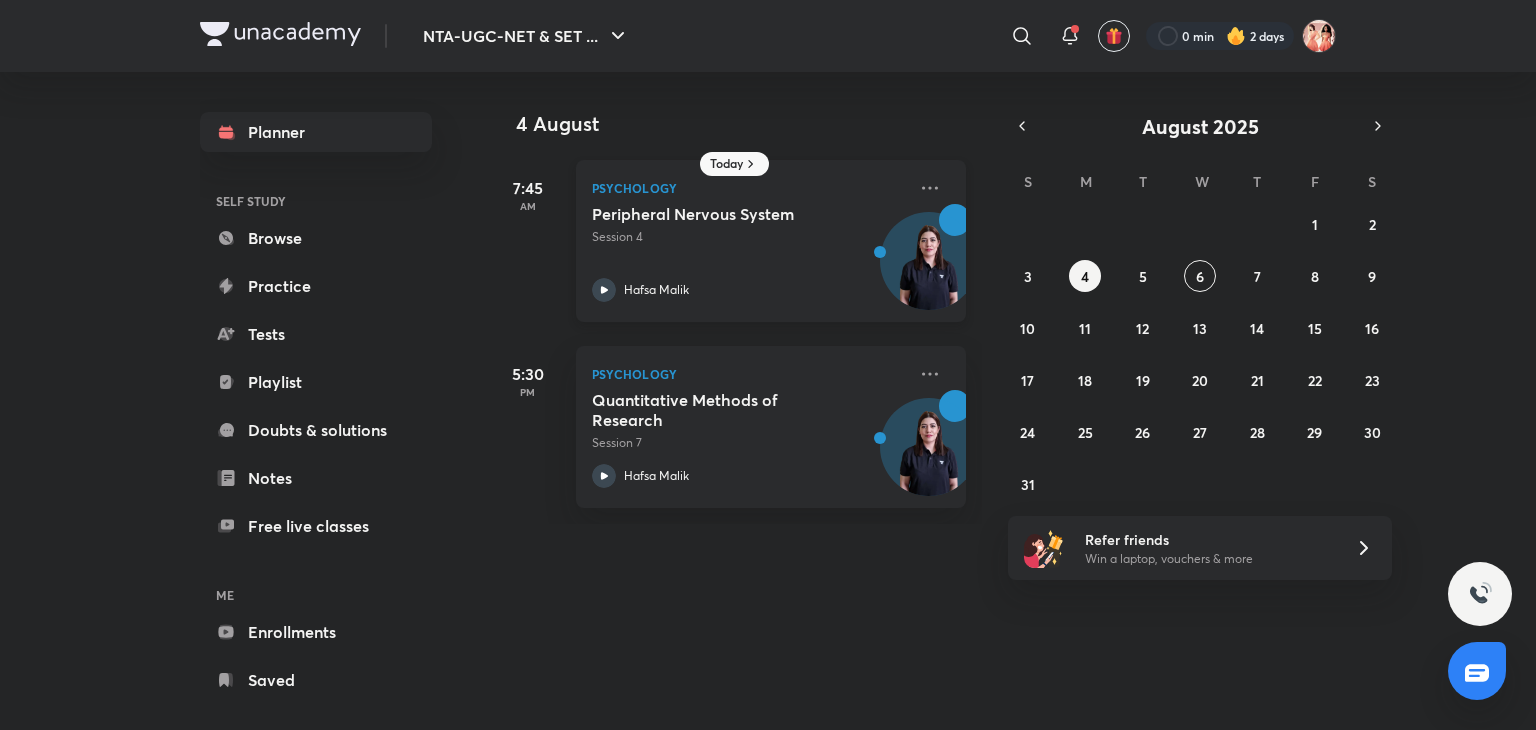 click on "Peripheral Nervous System" at bounding box center [716, 214] 